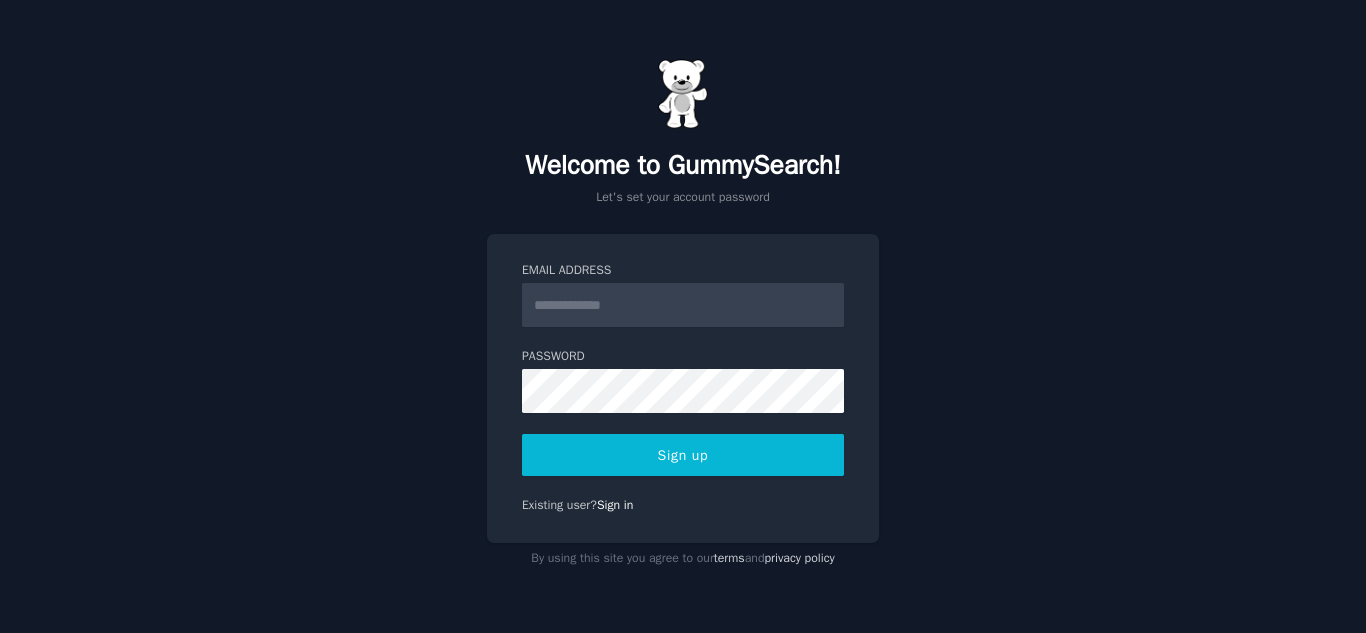 scroll, scrollTop: 0, scrollLeft: 0, axis: both 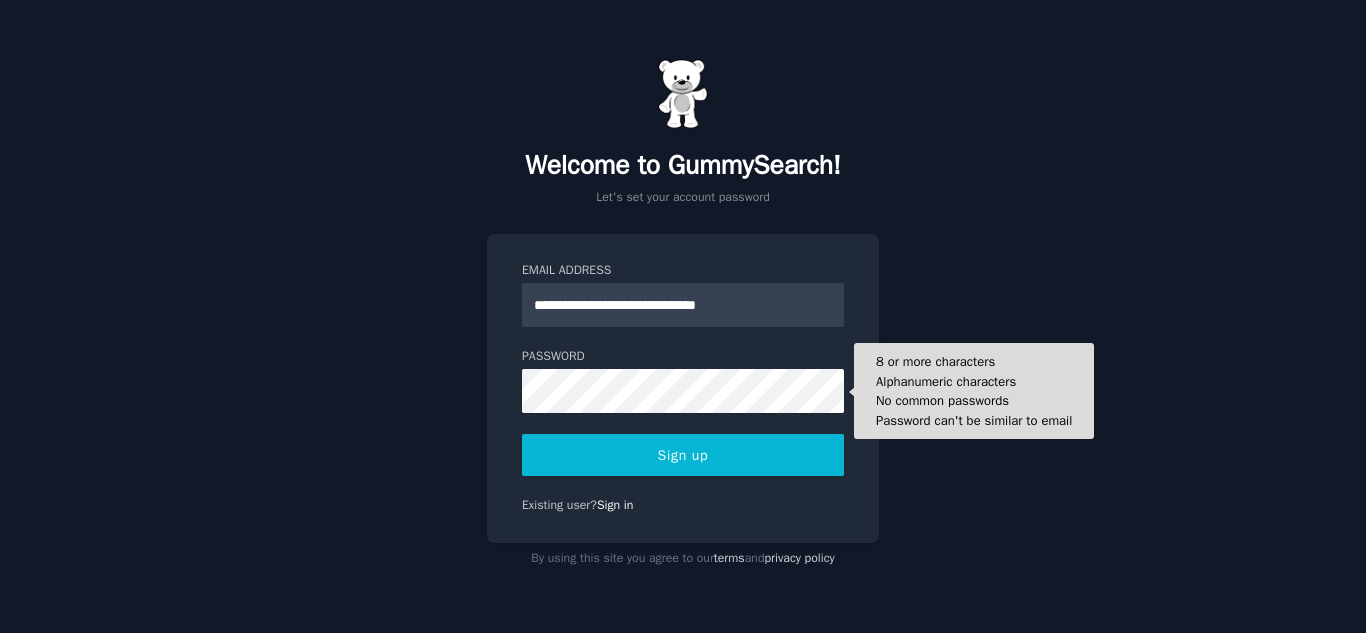 type on "**********" 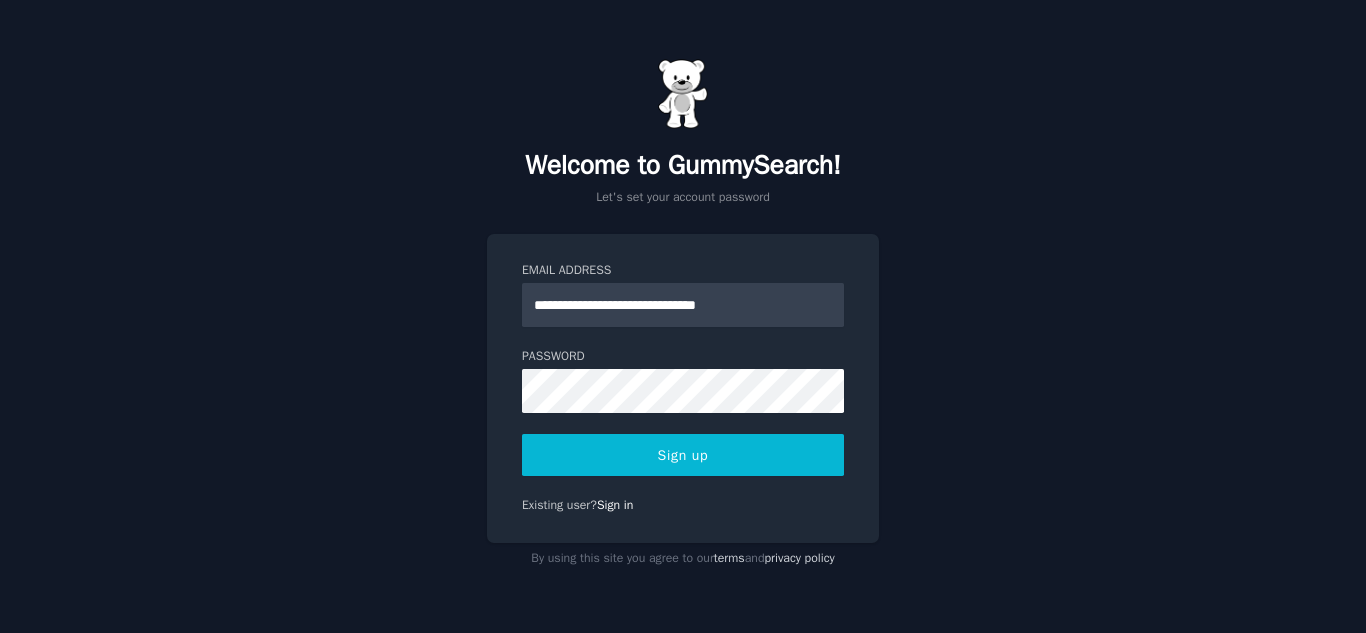 click on "Sign up" at bounding box center [683, 455] 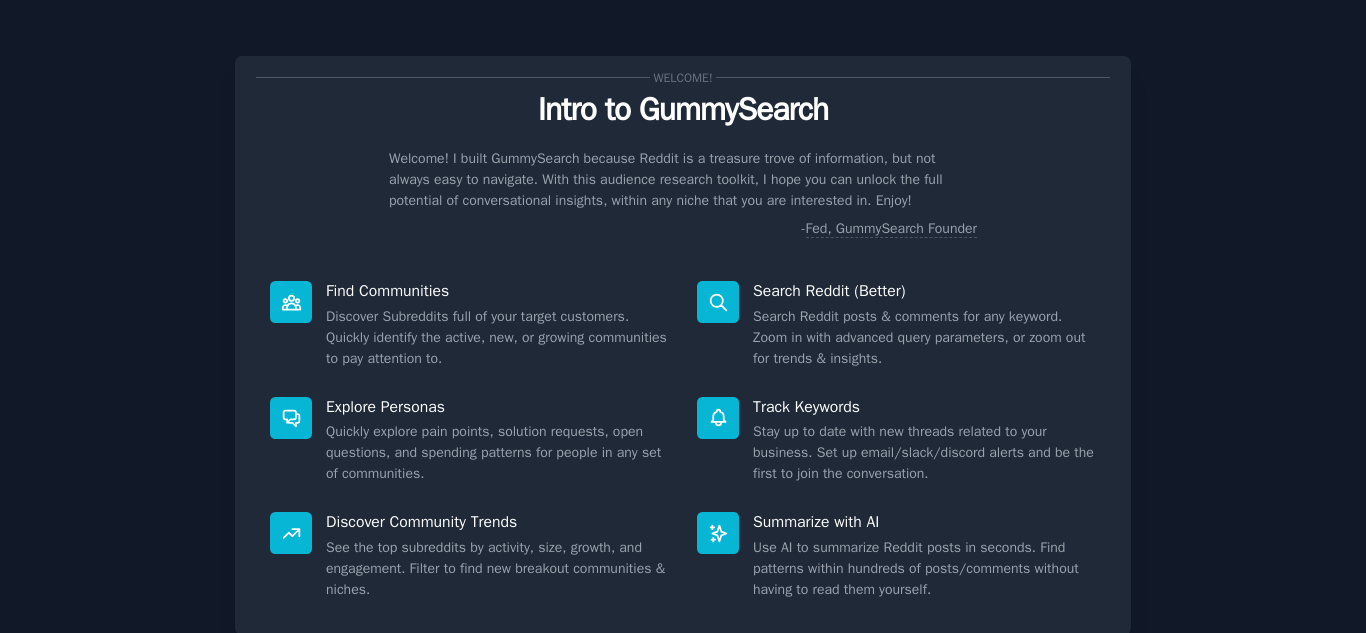 scroll, scrollTop: 0, scrollLeft: 0, axis: both 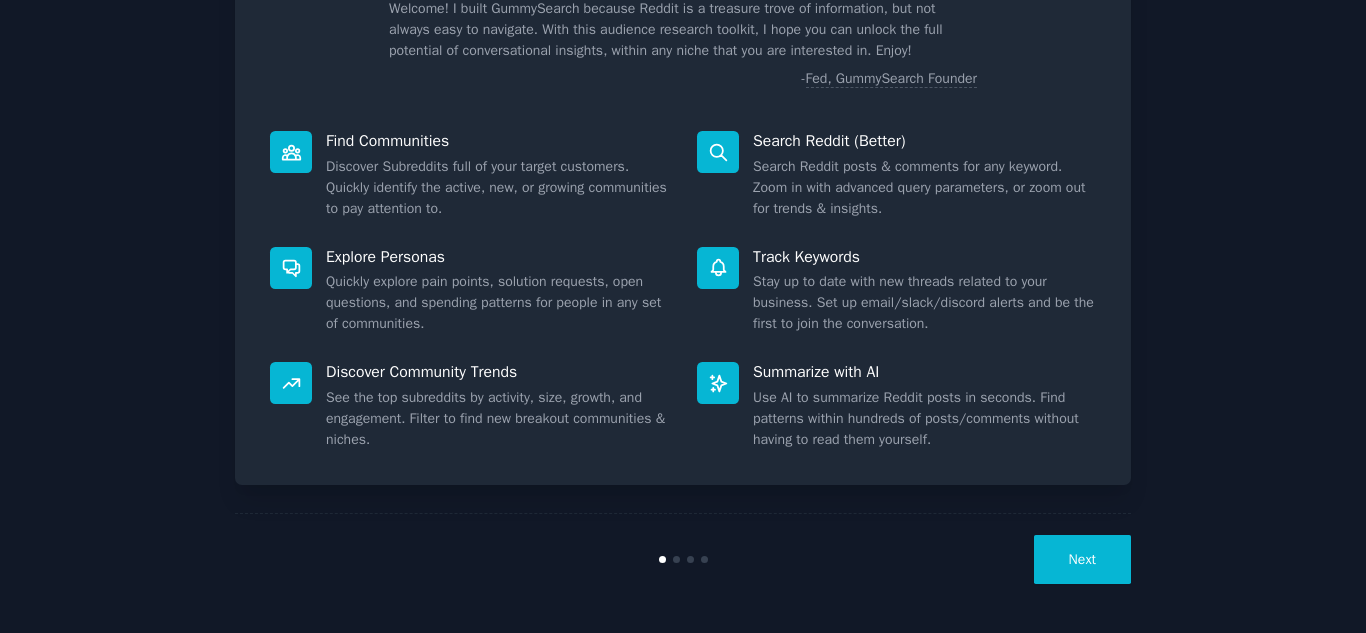 click on "Next" at bounding box center [1082, 559] 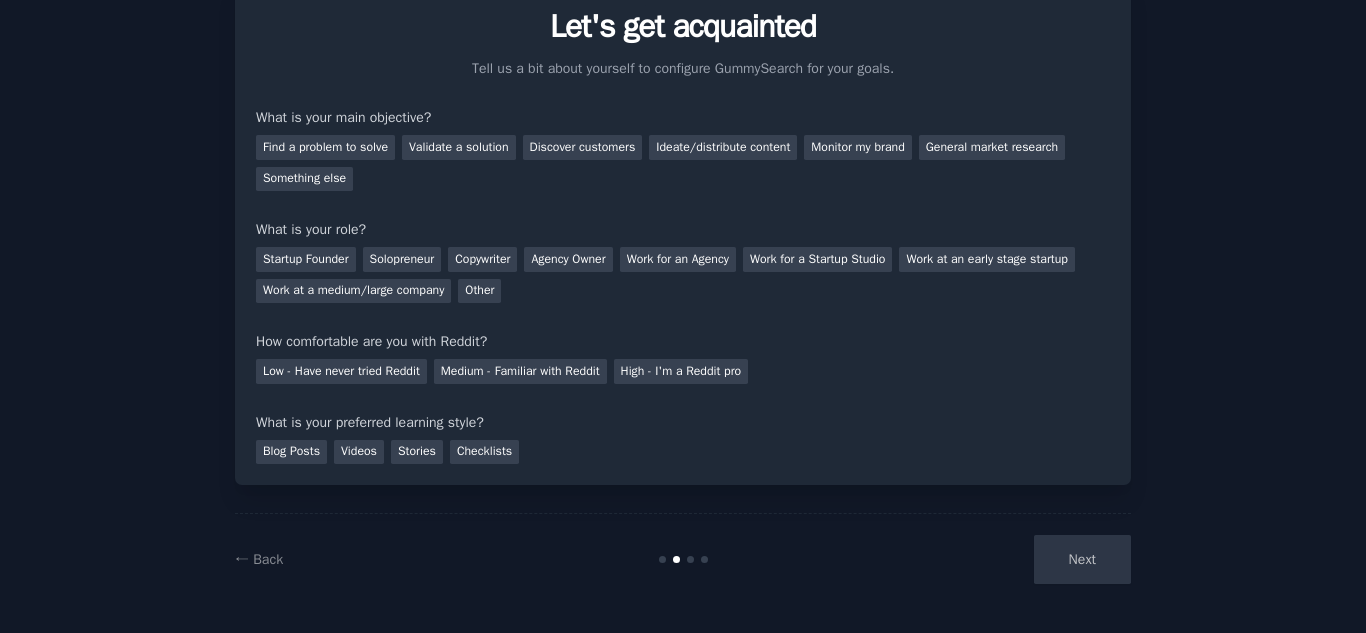 scroll, scrollTop: 83, scrollLeft: 0, axis: vertical 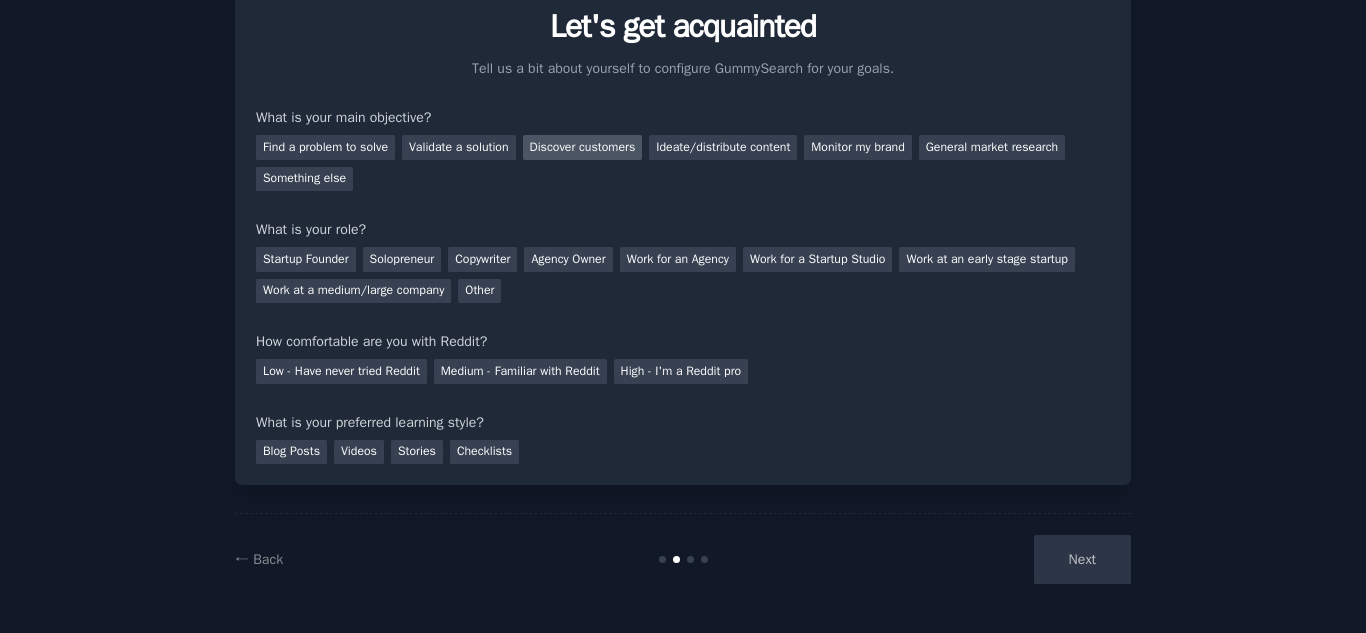 click on "Discover customers" at bounding box center (583, 147) 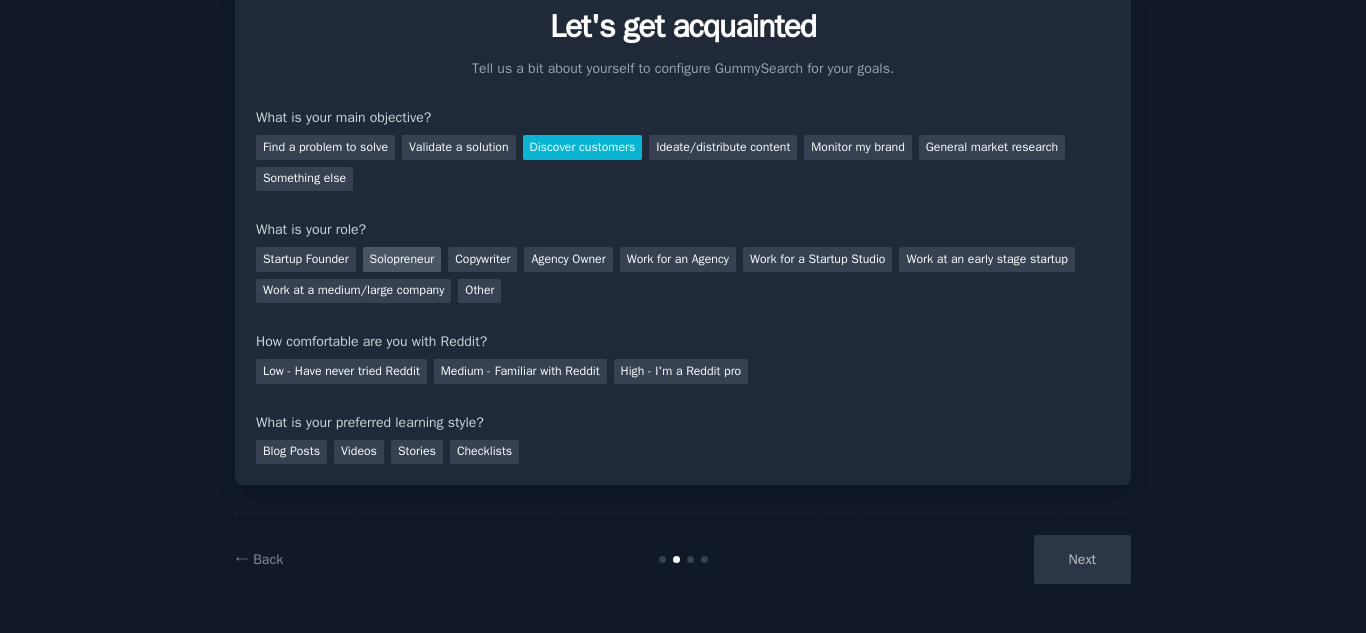 click on "Solopreneur" at bounding box center [402, 259] 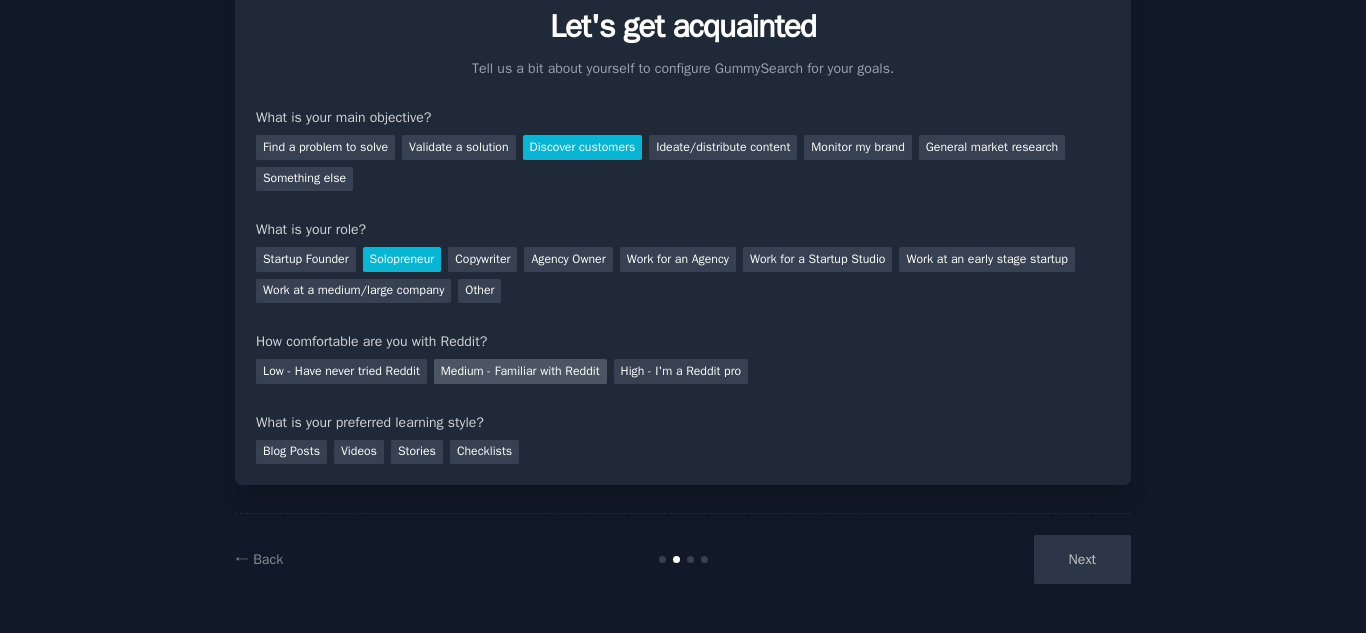 click on "Medium - Familiar with Reddit" at bounding box center (520, 371) 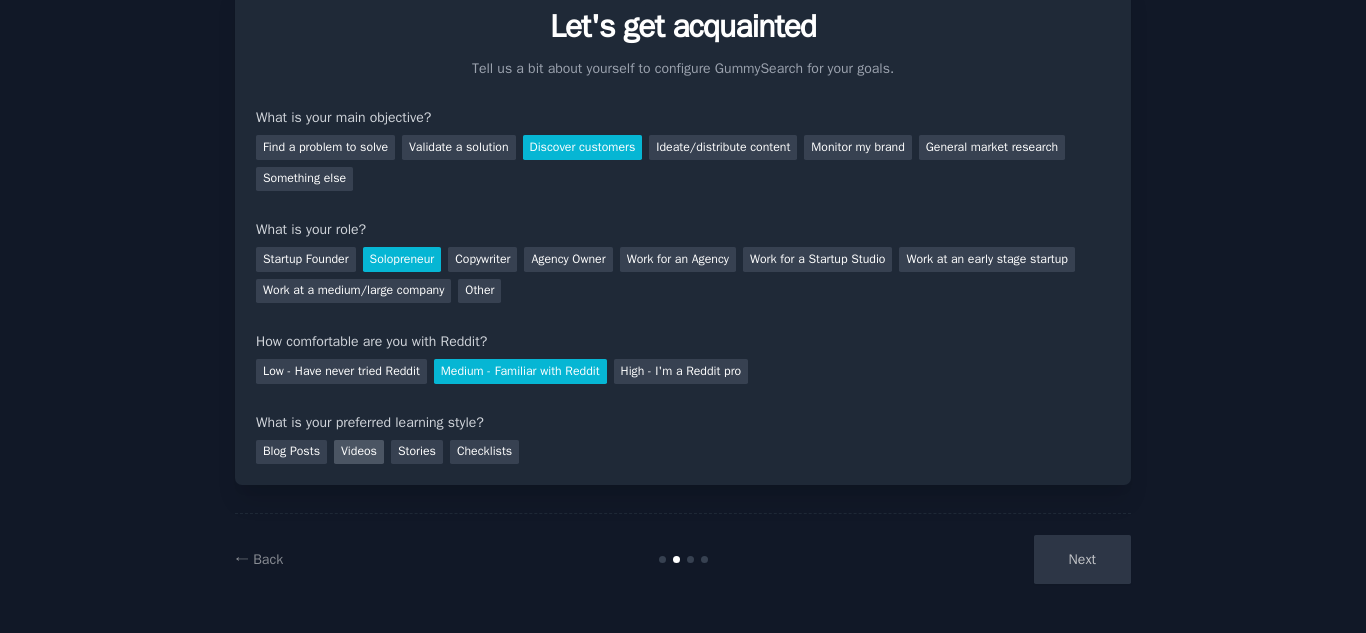 click on "Videos" at bounding box center [359, 452] 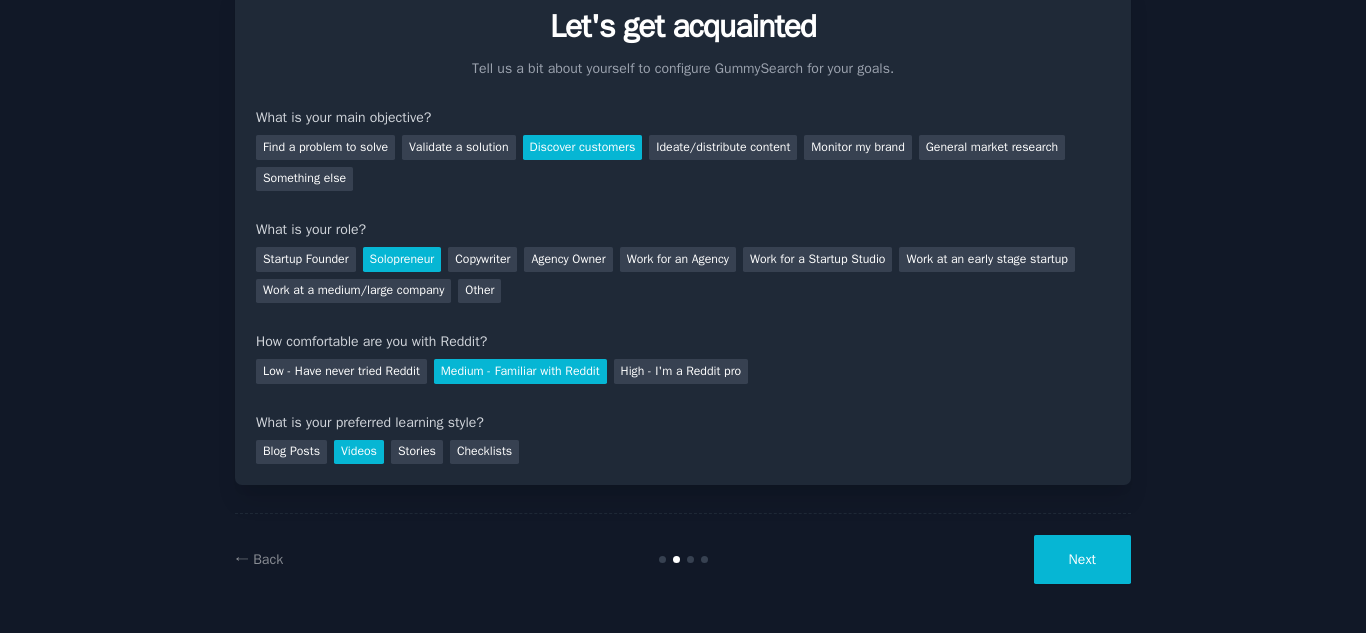 click on "Next" at bounding box center (1082, 559) 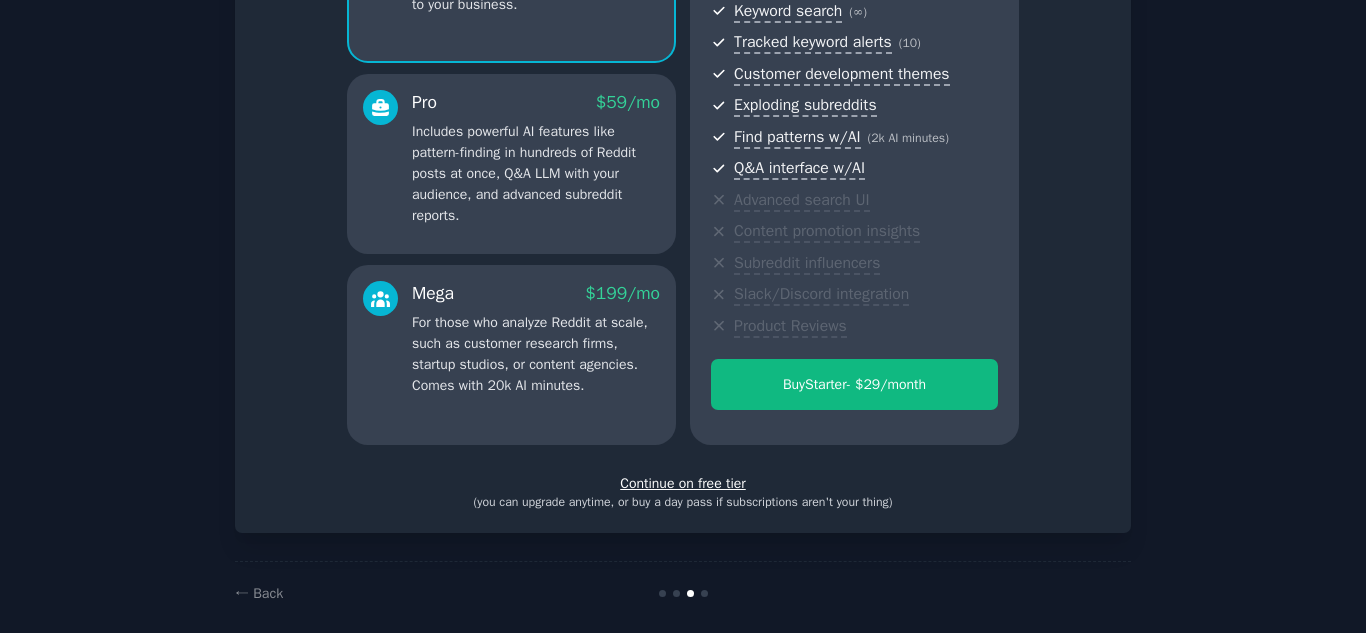 scroll, scrollTop: 316, scrollLeft: 0, axis: vertical 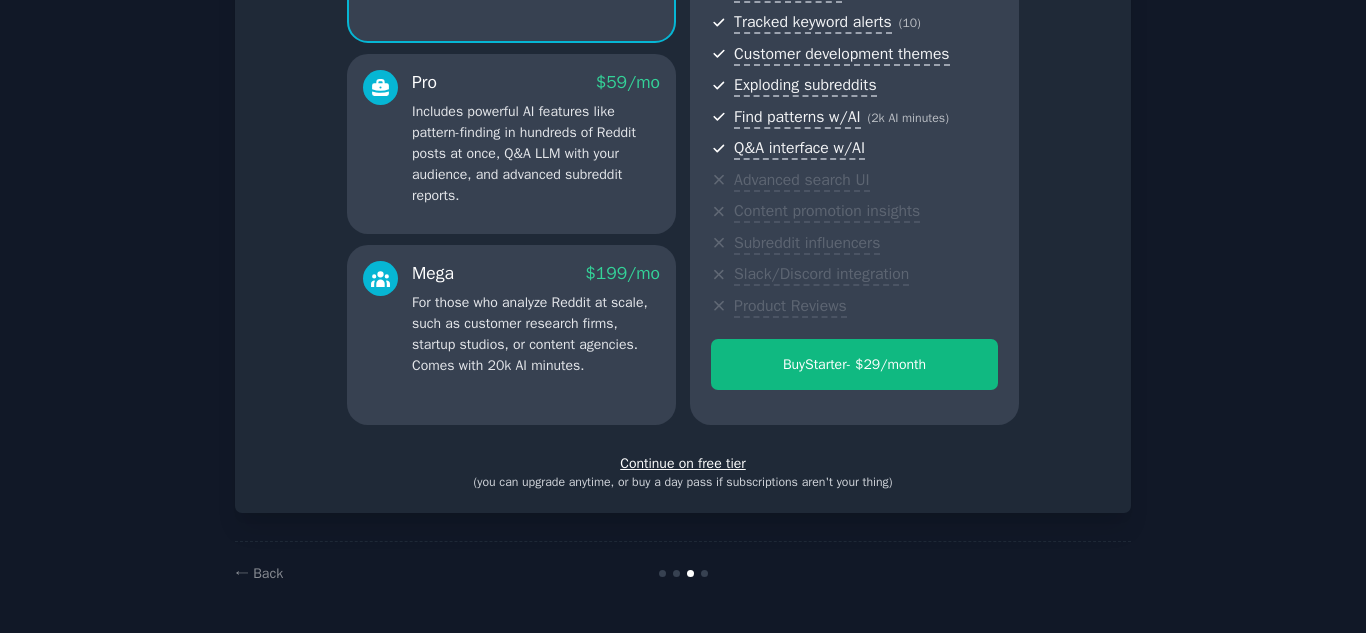 click on "Continue on free tier" at bounding box center [683, 463] 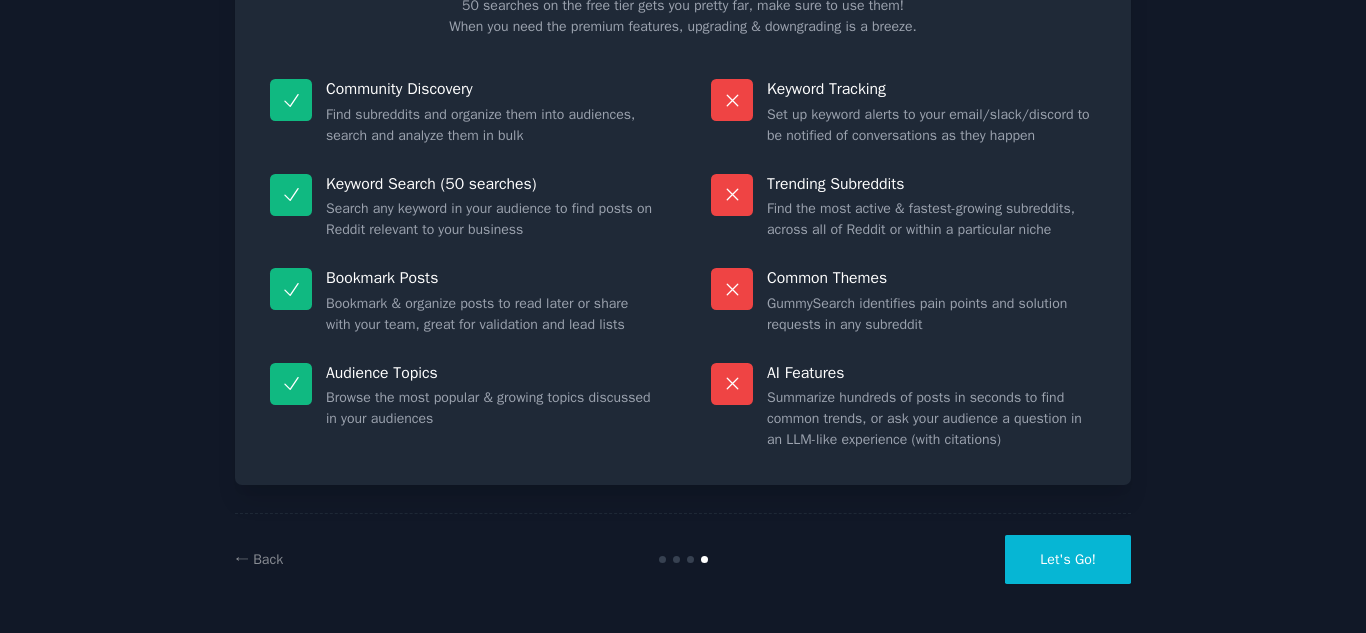 click on "Let's Go!" at bounding box center (1068, 559) 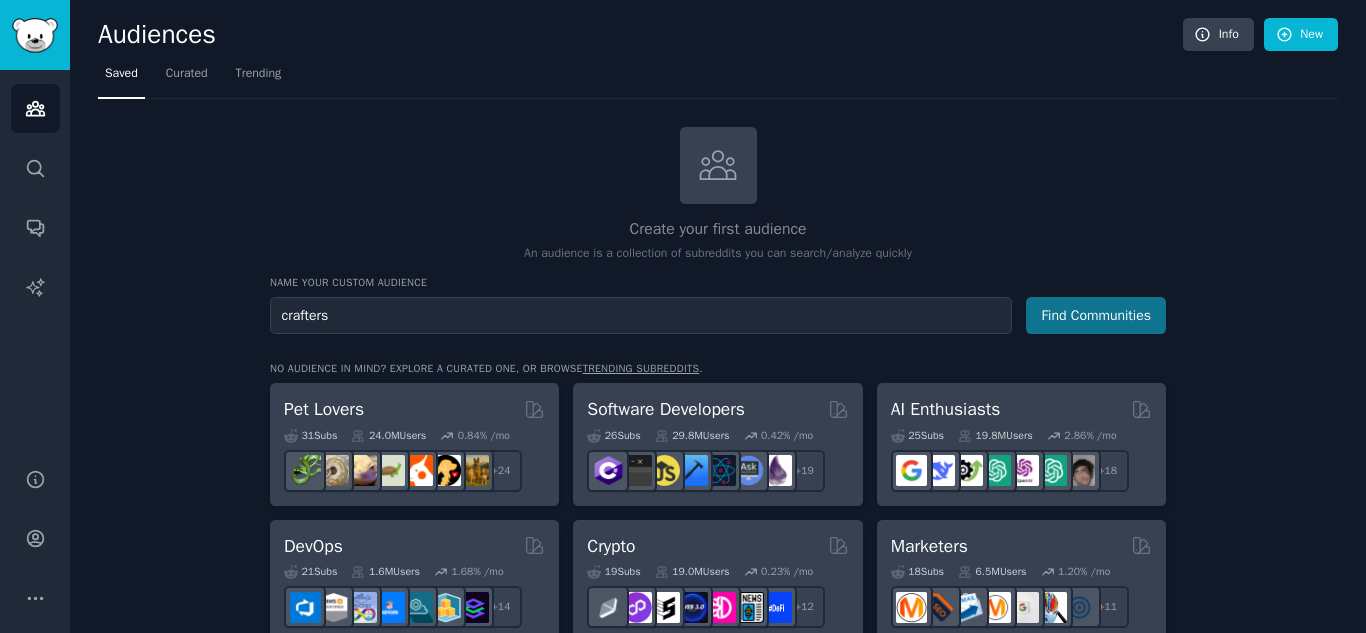 type on "crafters" 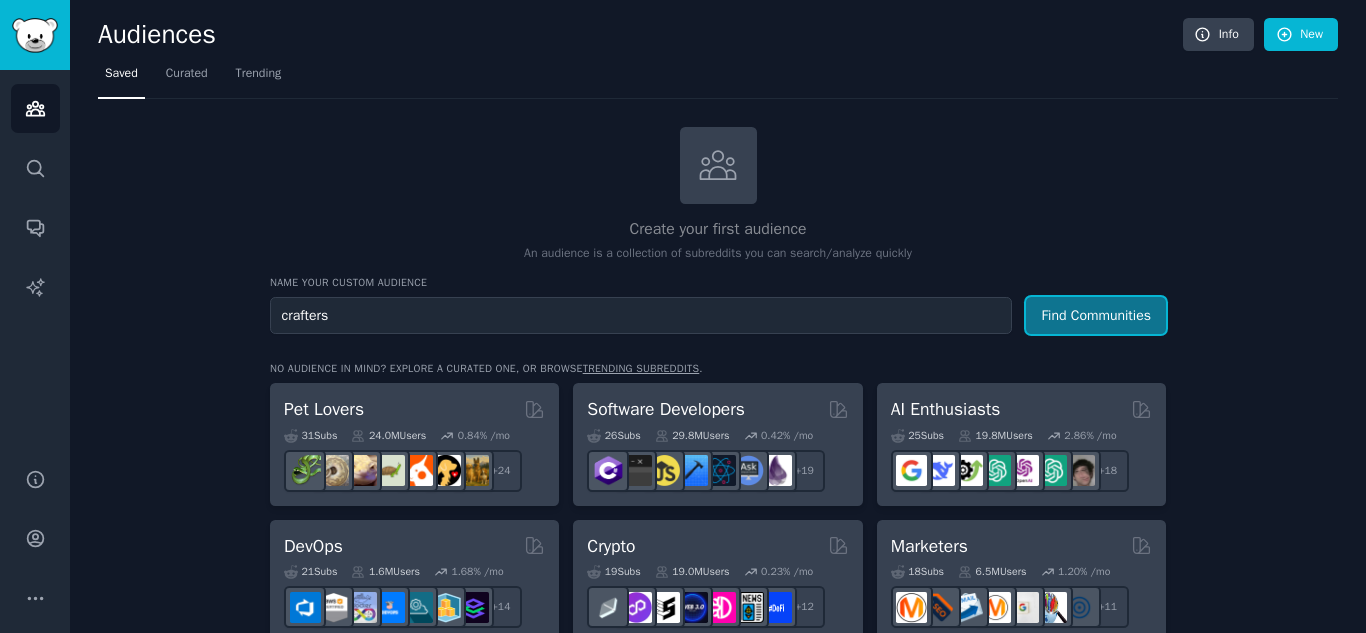 click on "Find Communities" at bounding box center [1096, 315] 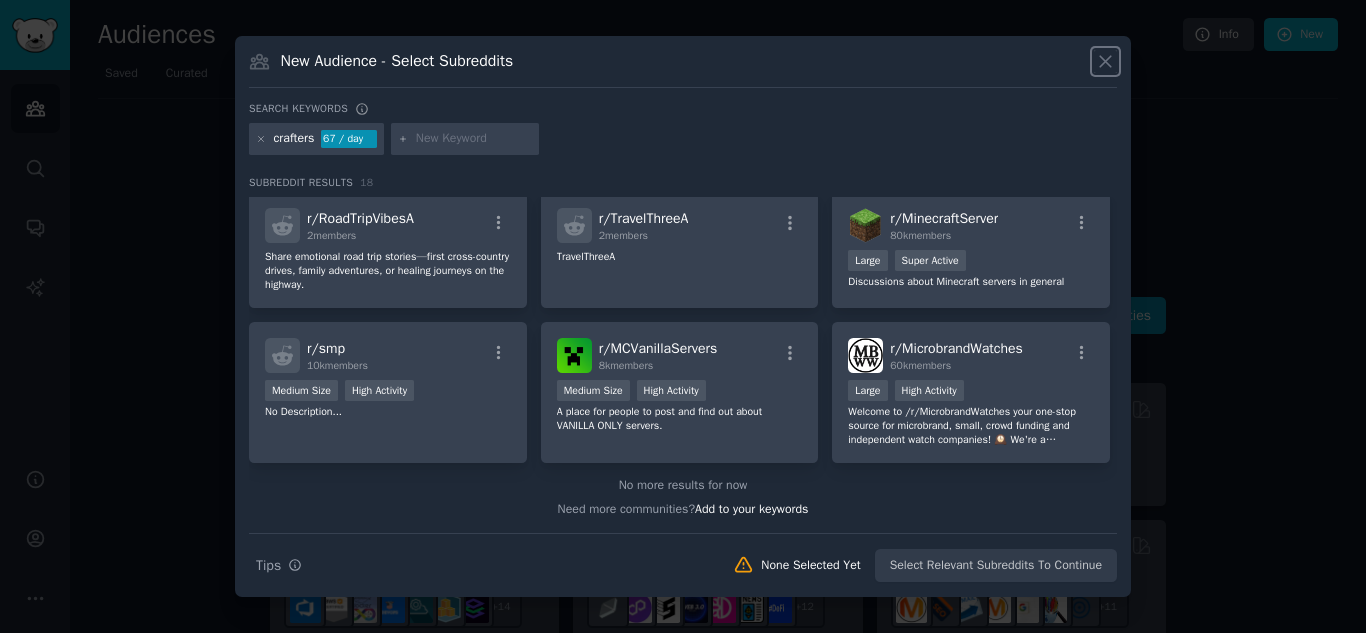 scroll, scrollTop: 0, scrollLeft: 0, axis: both 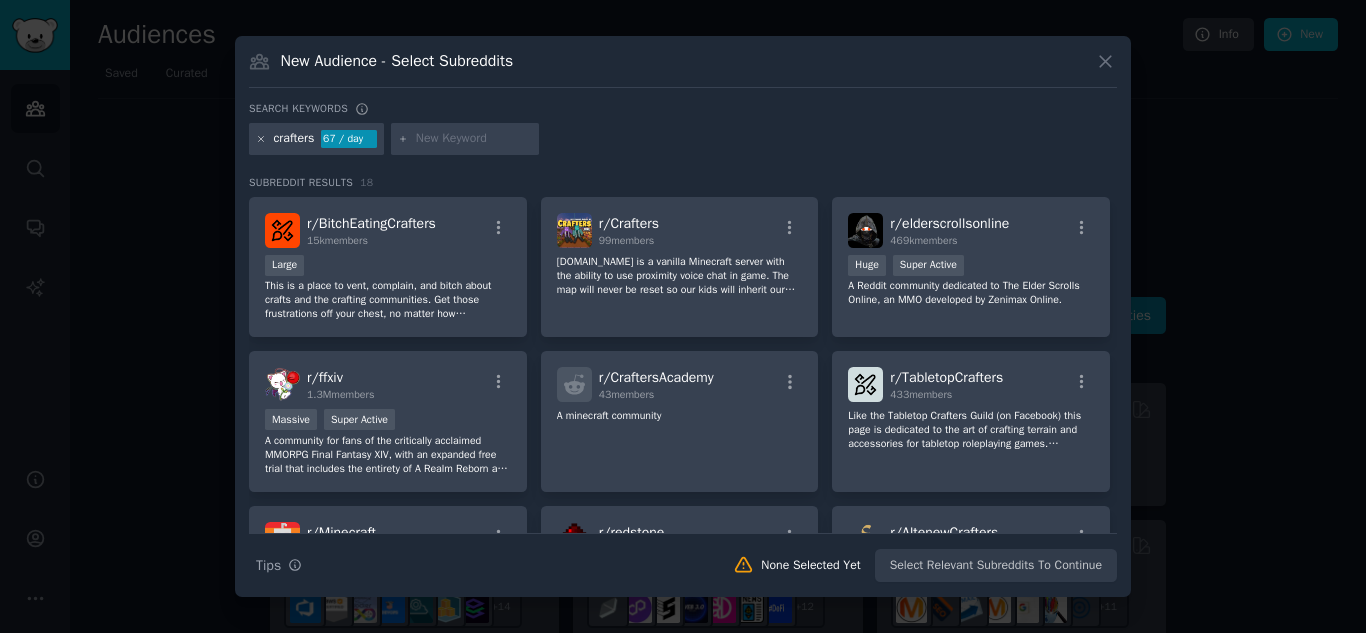 click 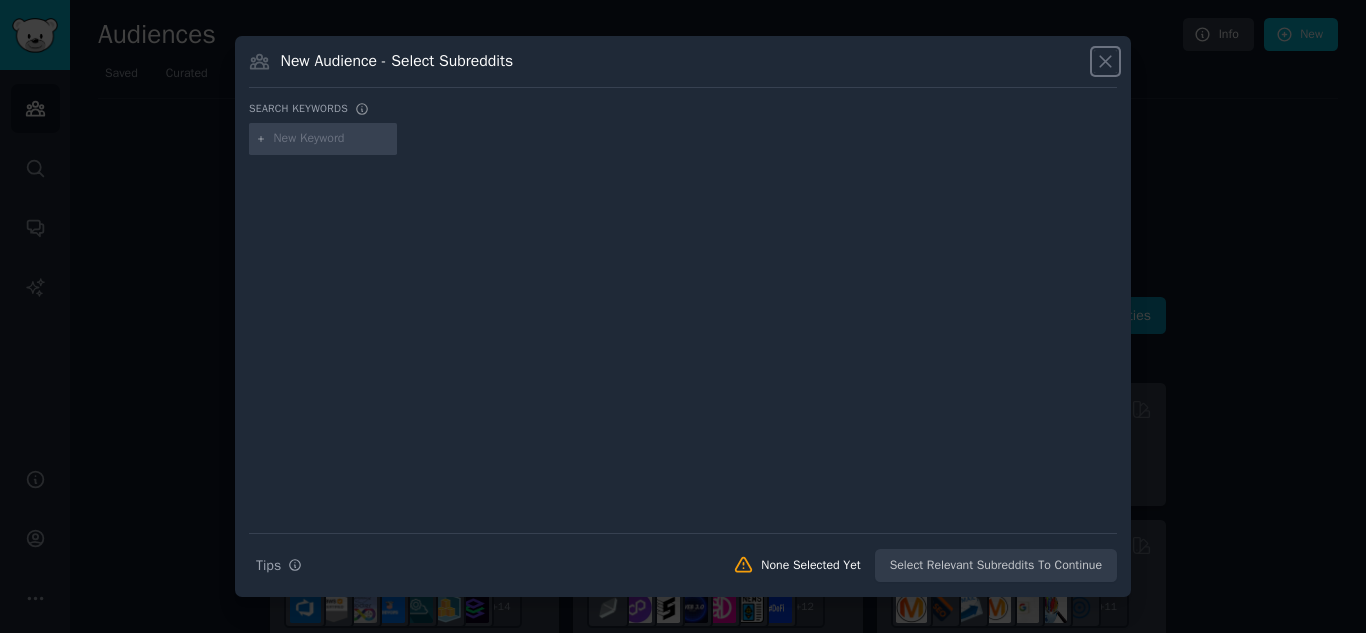click 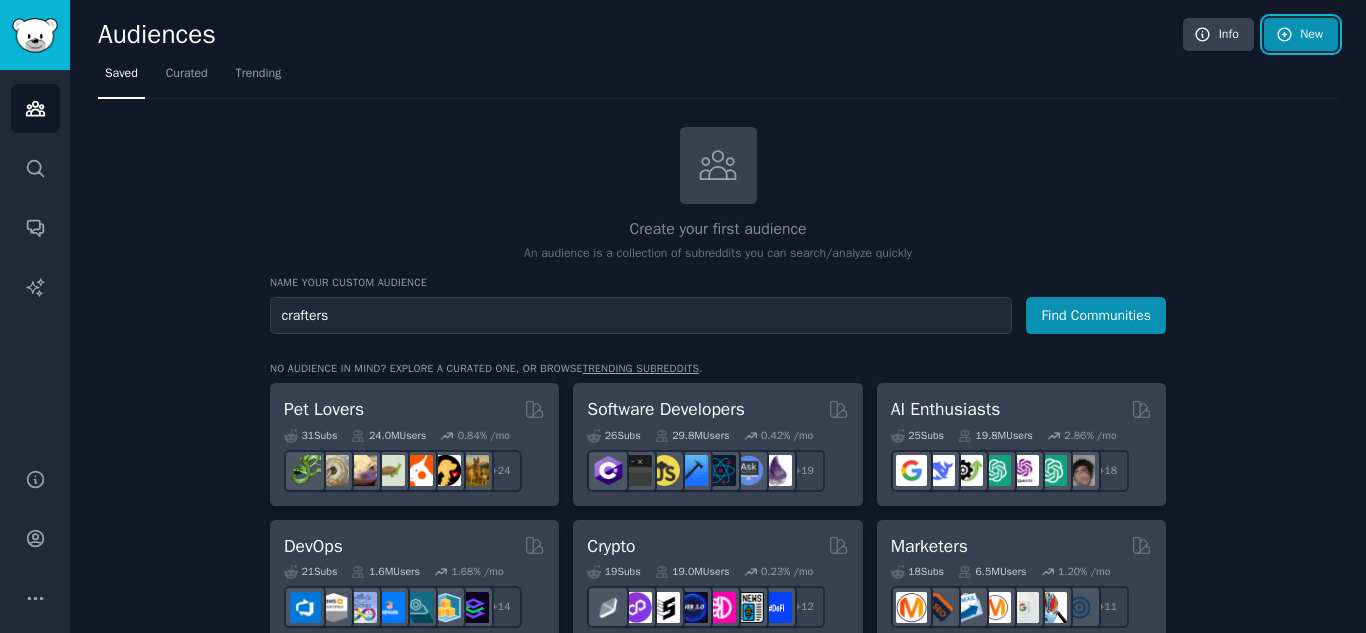 click on "New" at bounding box center [1301, 35] 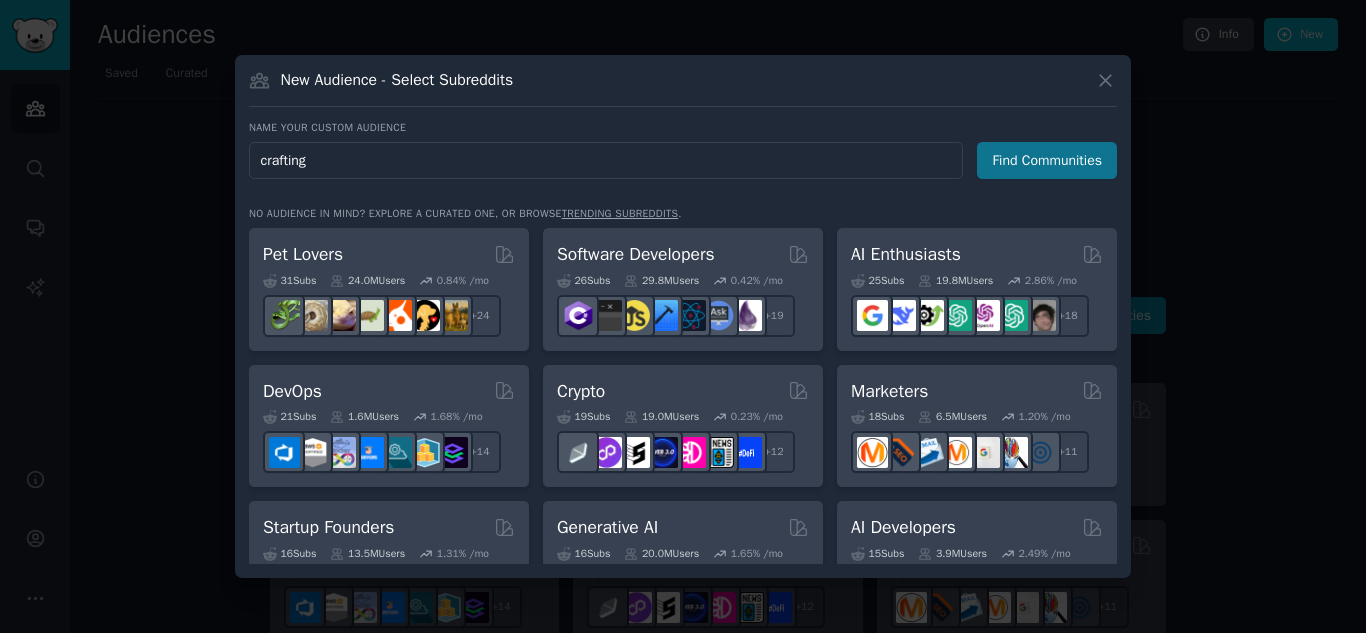 type on "crafting" 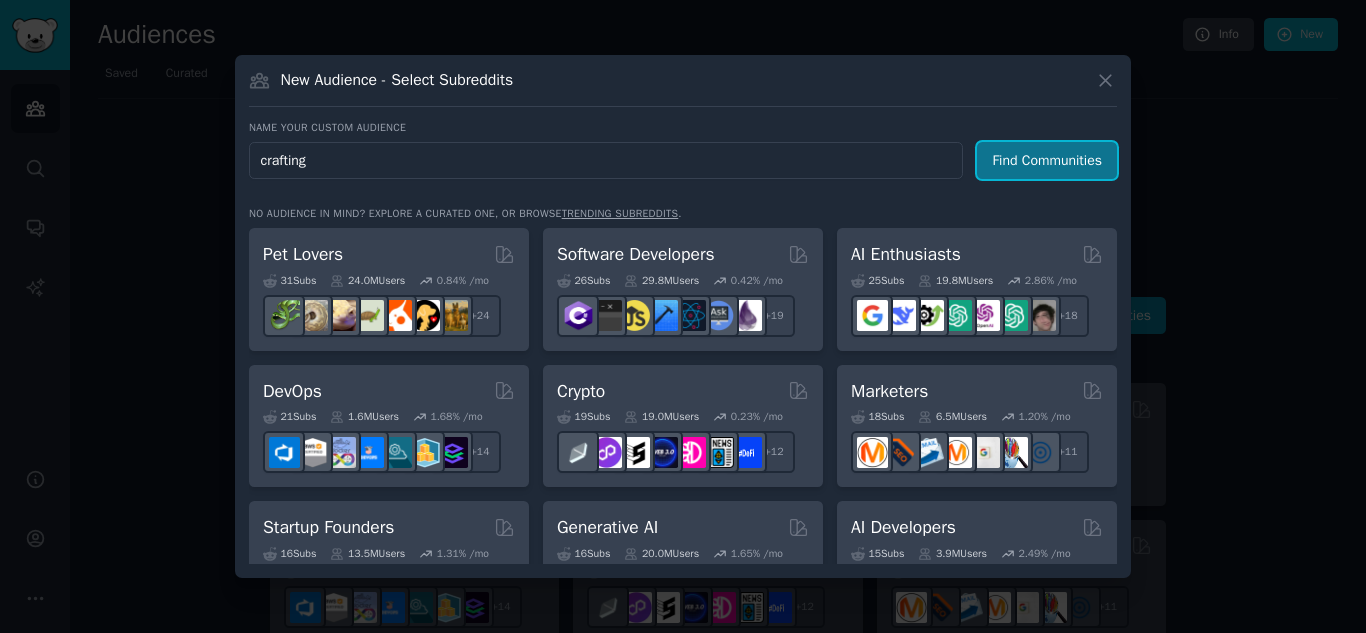 click on "Find Communities" at bounding box center [1047, 160] 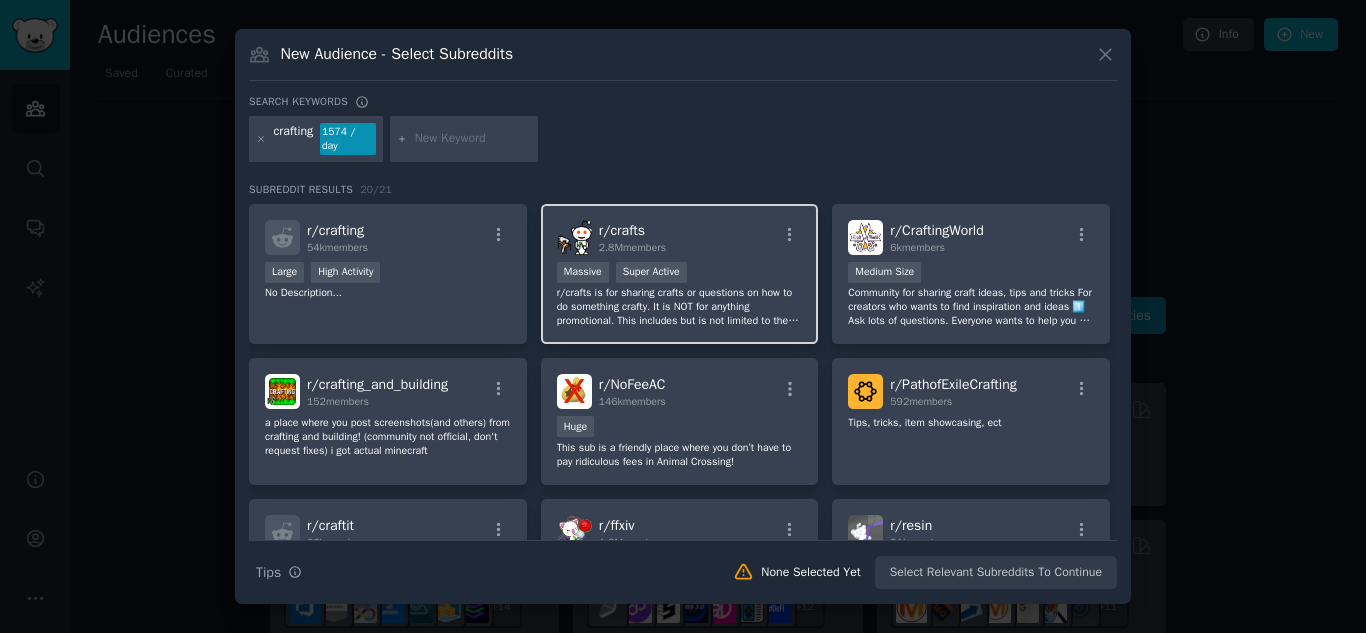 click on "Massive Super Active" at bounding box center [680, 274] 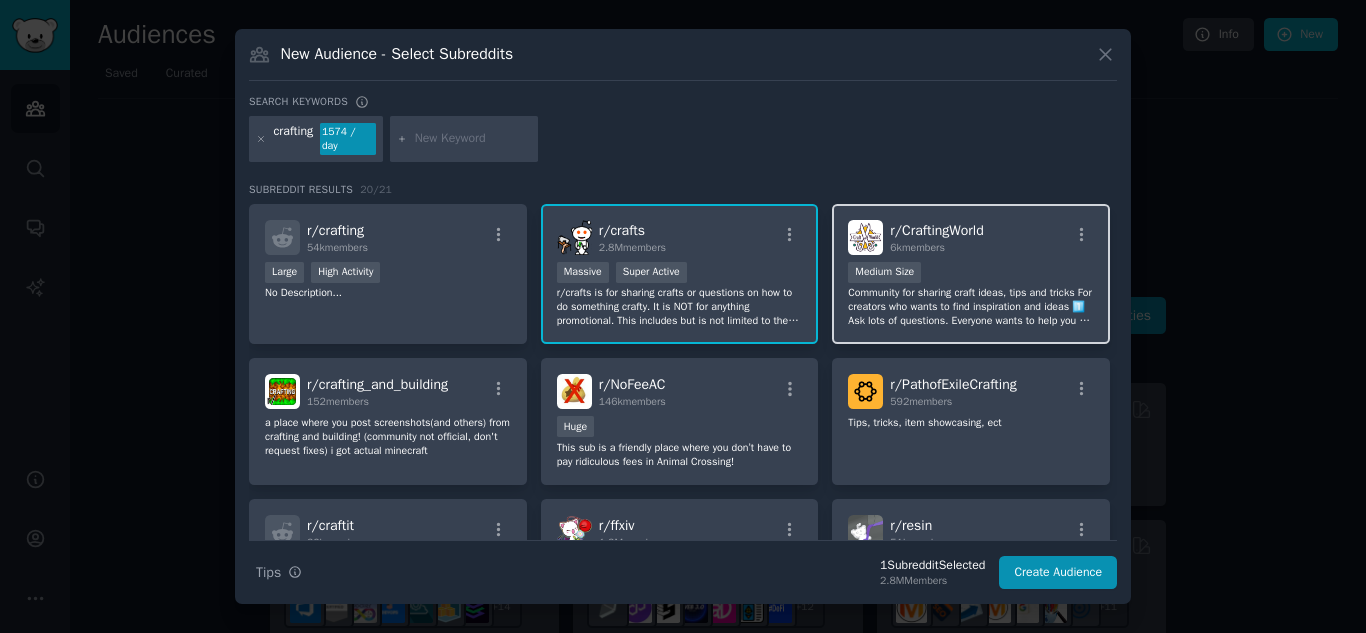 click on "Medium Size" at bounding box center [971, 274] 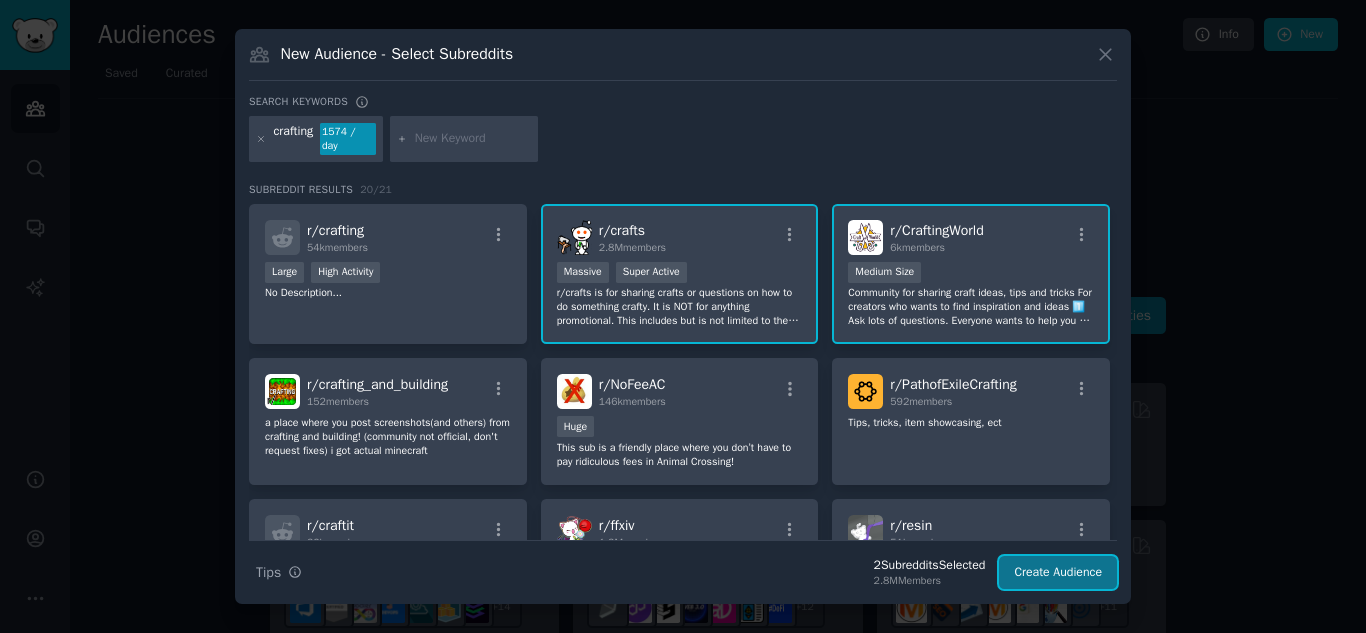 click on "Create Audience" at bounding box center [1058, 573] 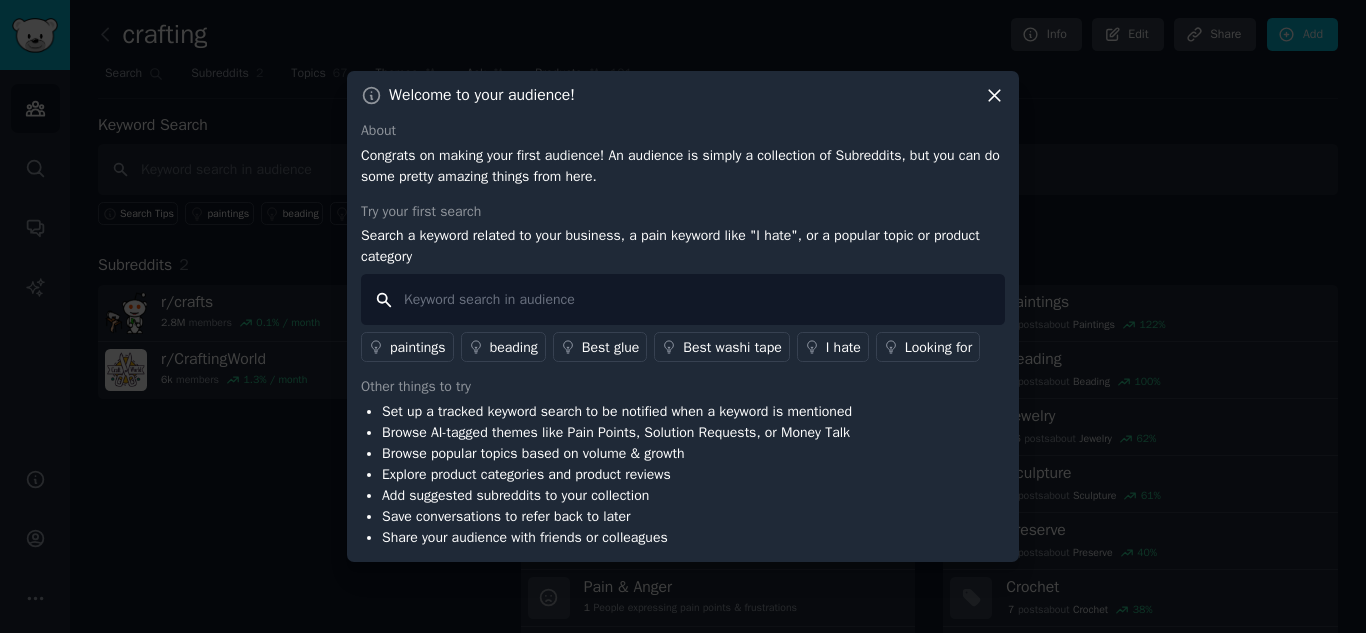 click at bounding box center [683, 299] 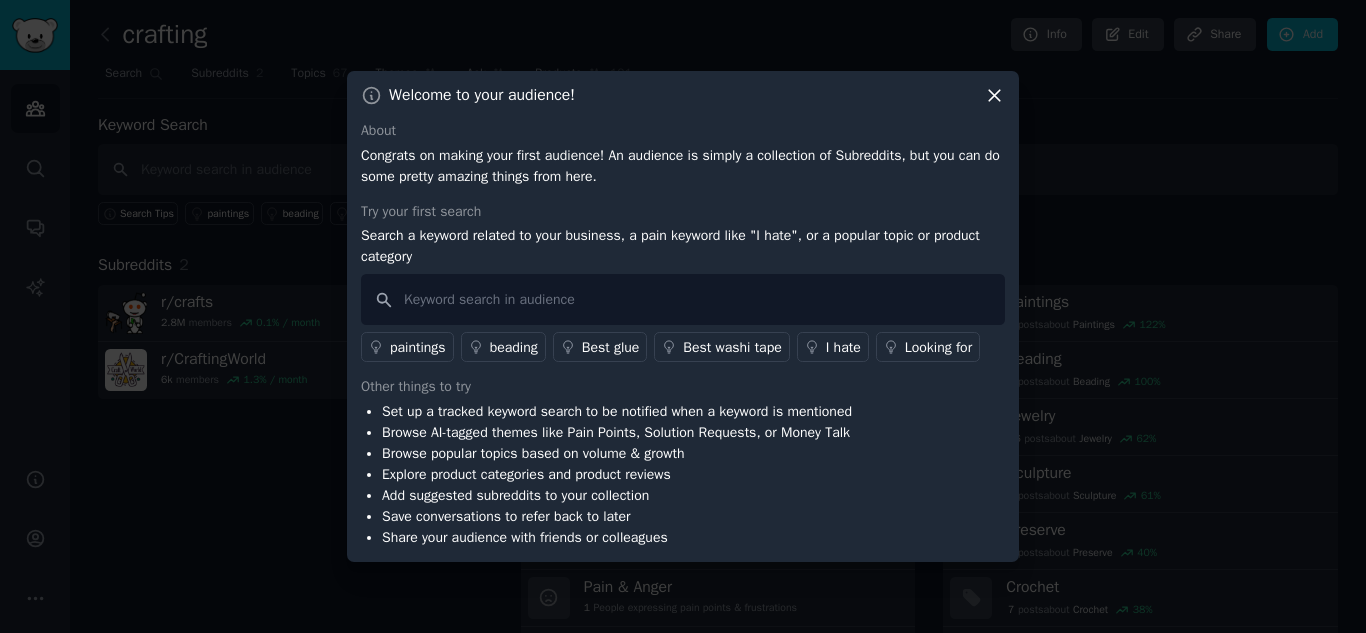 click on "Looking for" at bounding box center (938, 347) 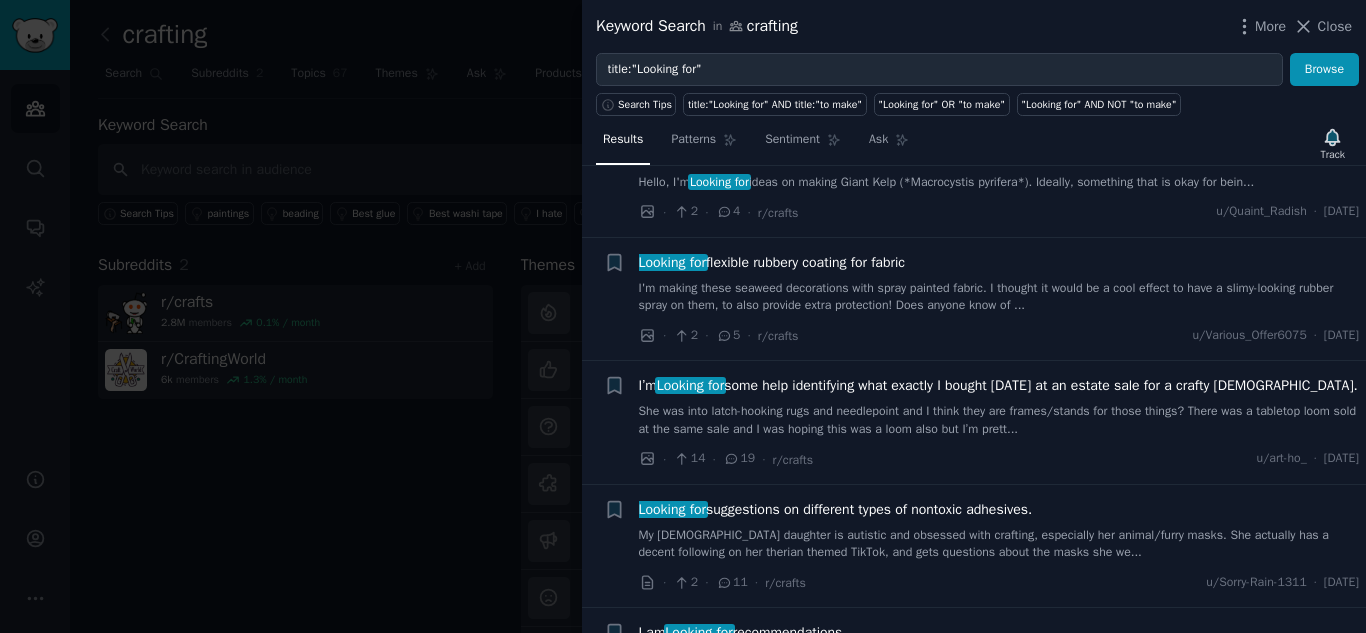 scroll, scrollTop: 703, scrollLeft: 0, axis: vertical 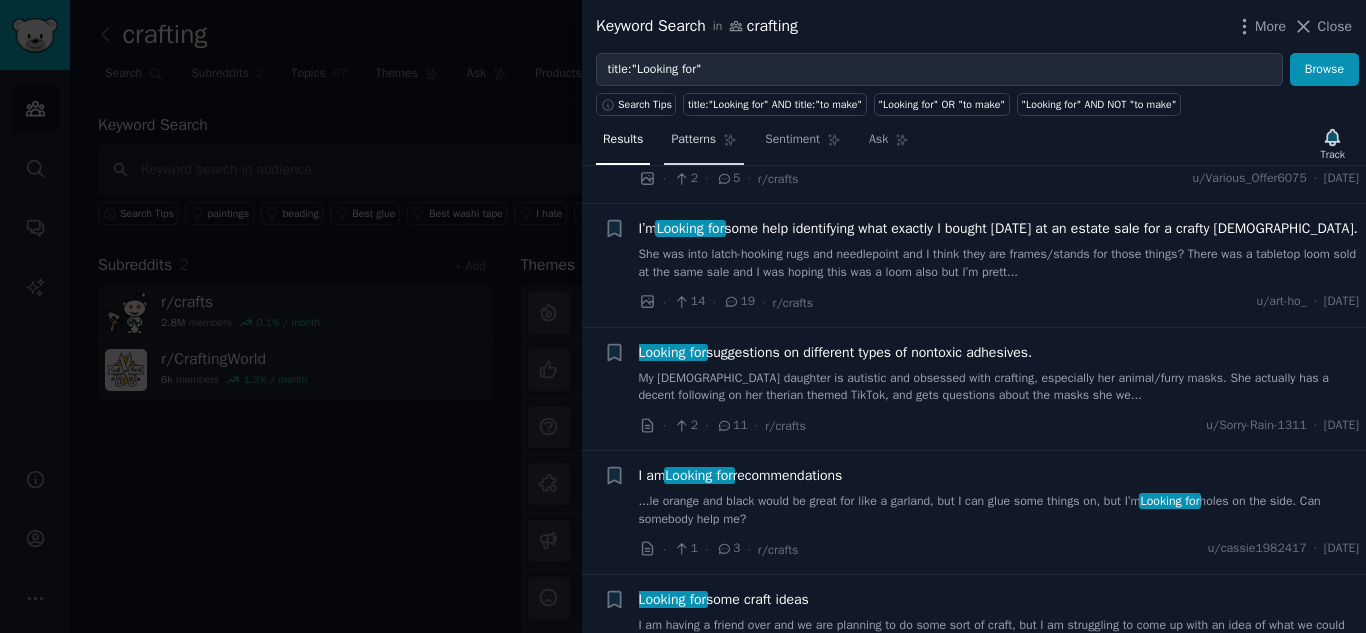 click on "Patterns" at bounding box center (693, 140) 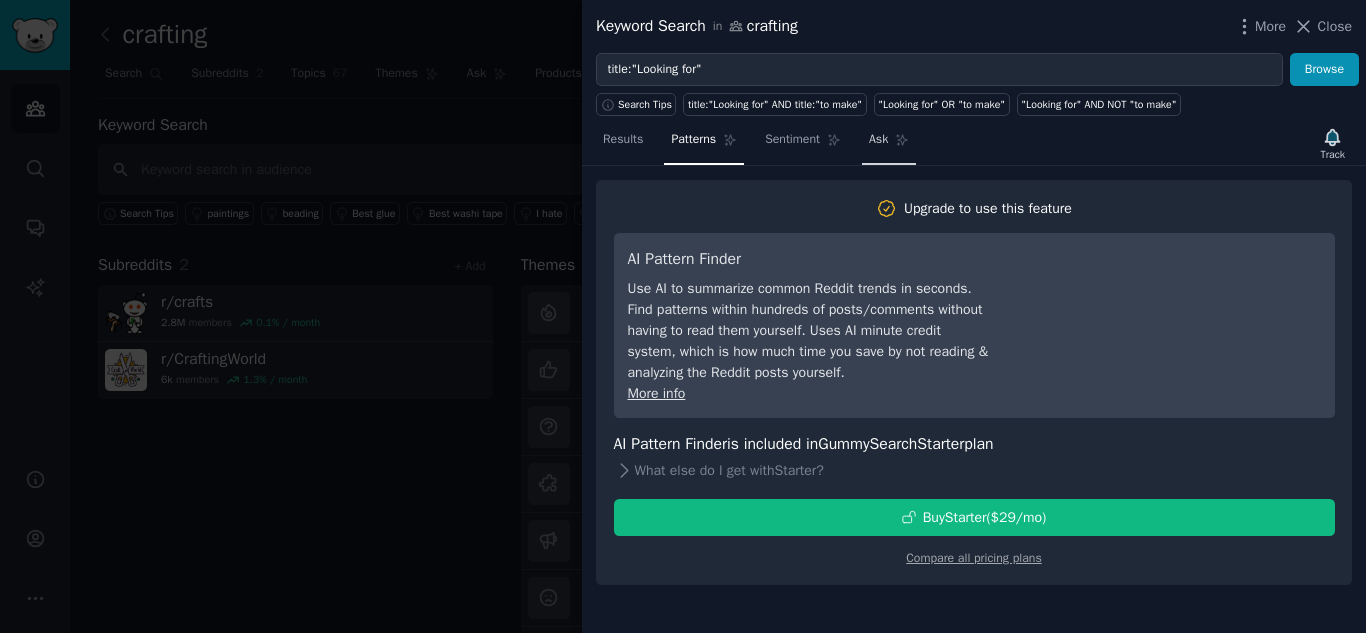 click on "Ask" at bounding box center (878, 140) 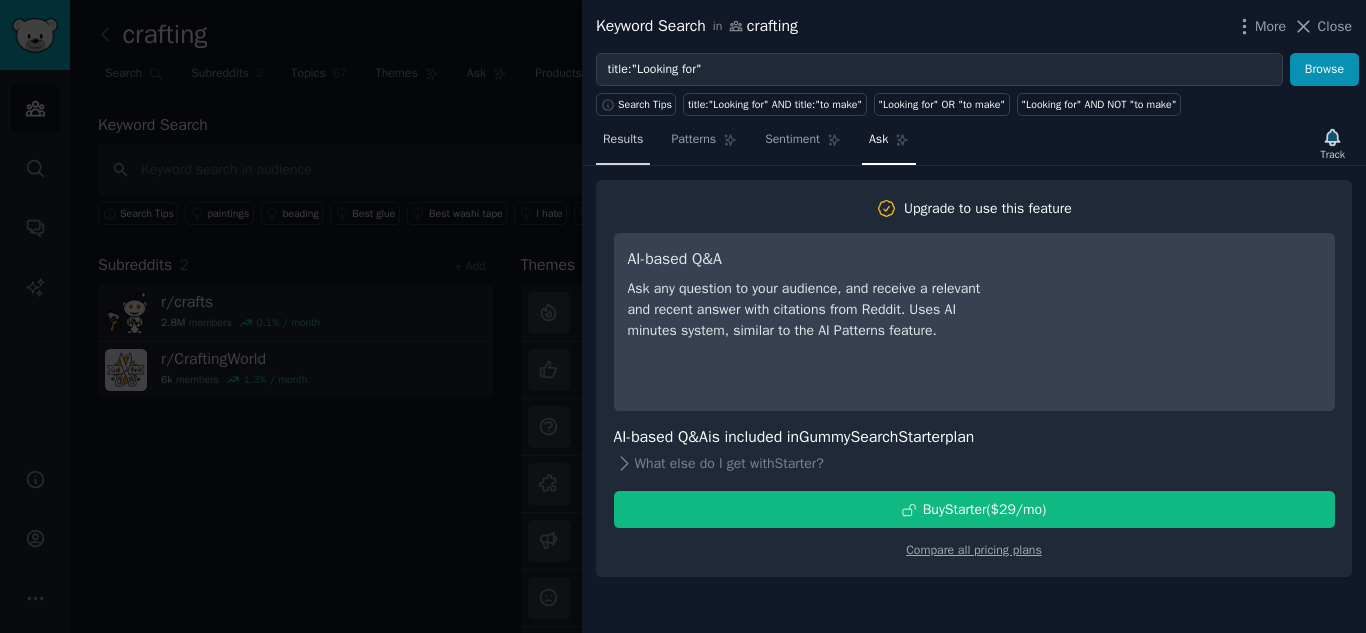 click on "Results" at bounding box center (623, 140) 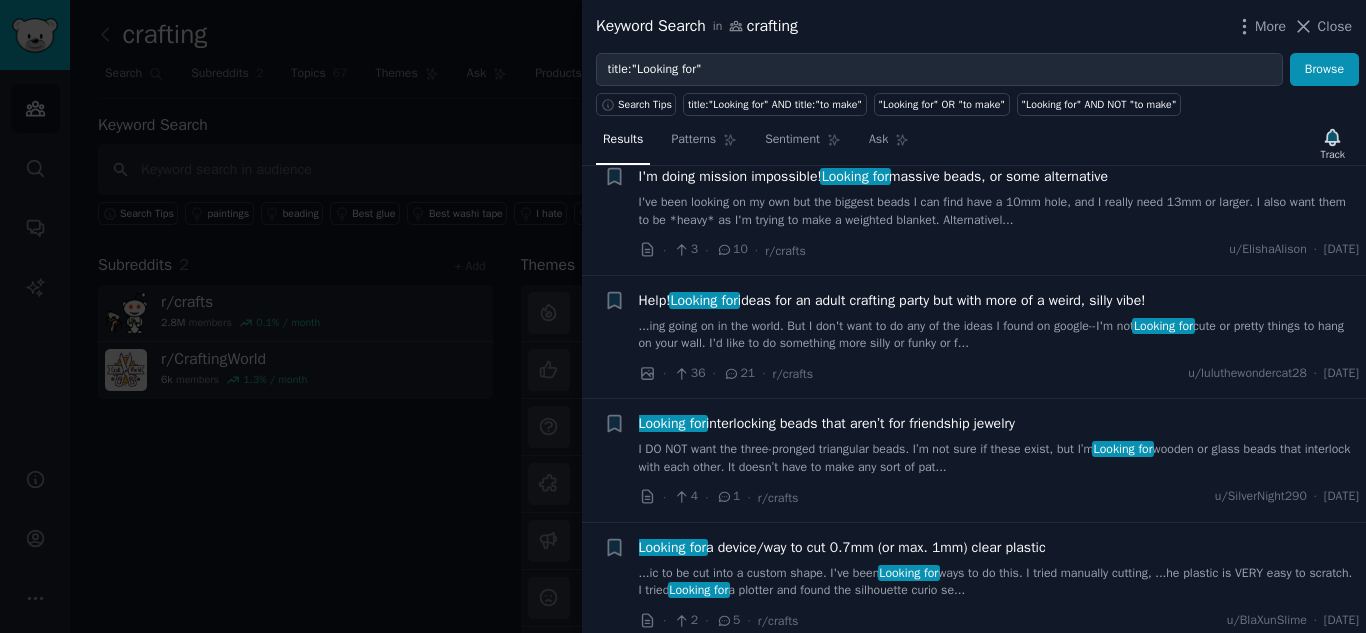 scroll, scrollTop: 1222, scrollLeft: 0, axis: vertical 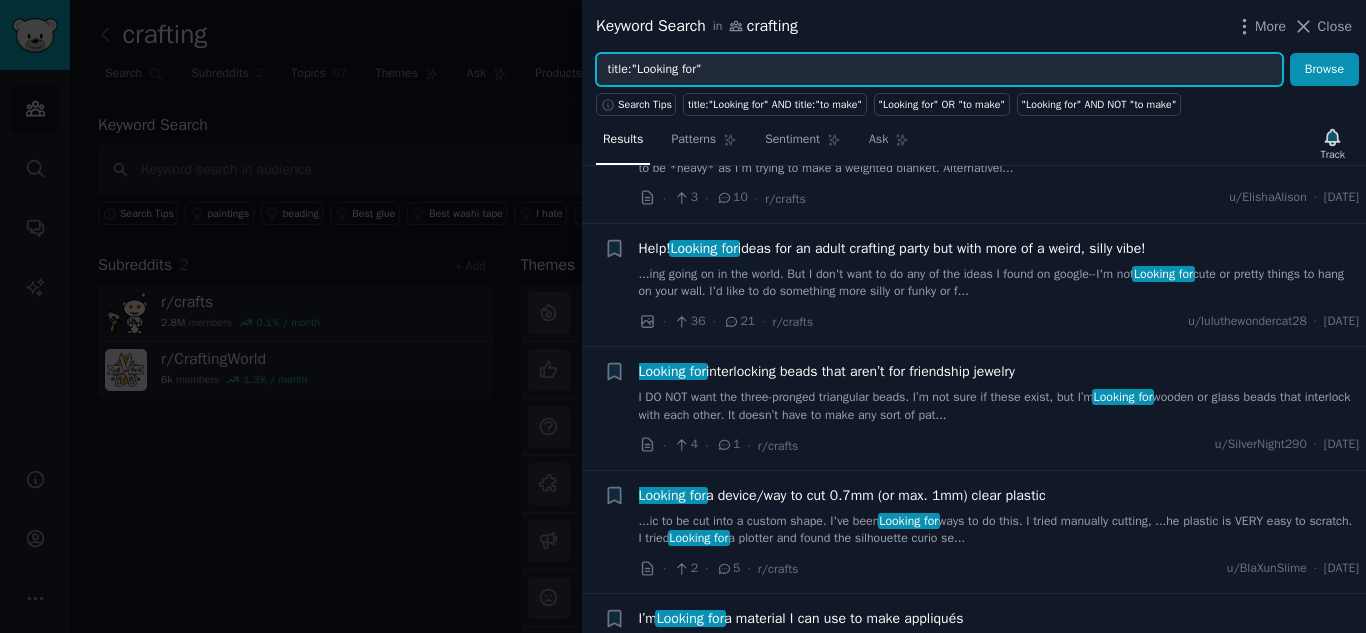 drag, startPoint x: 716, startPoint y: 73, endPoint x: 581, endPoint y: 84, distance: 135.4474 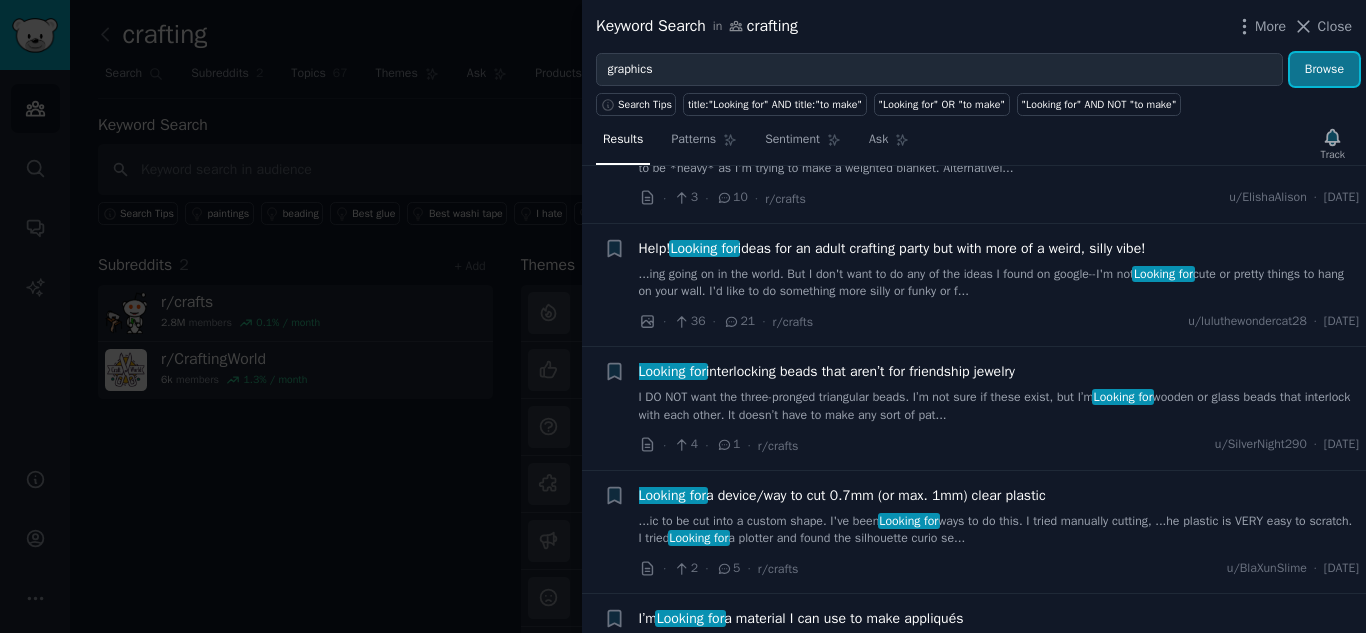 click on "Browse" at bounding box center [1324, 70] 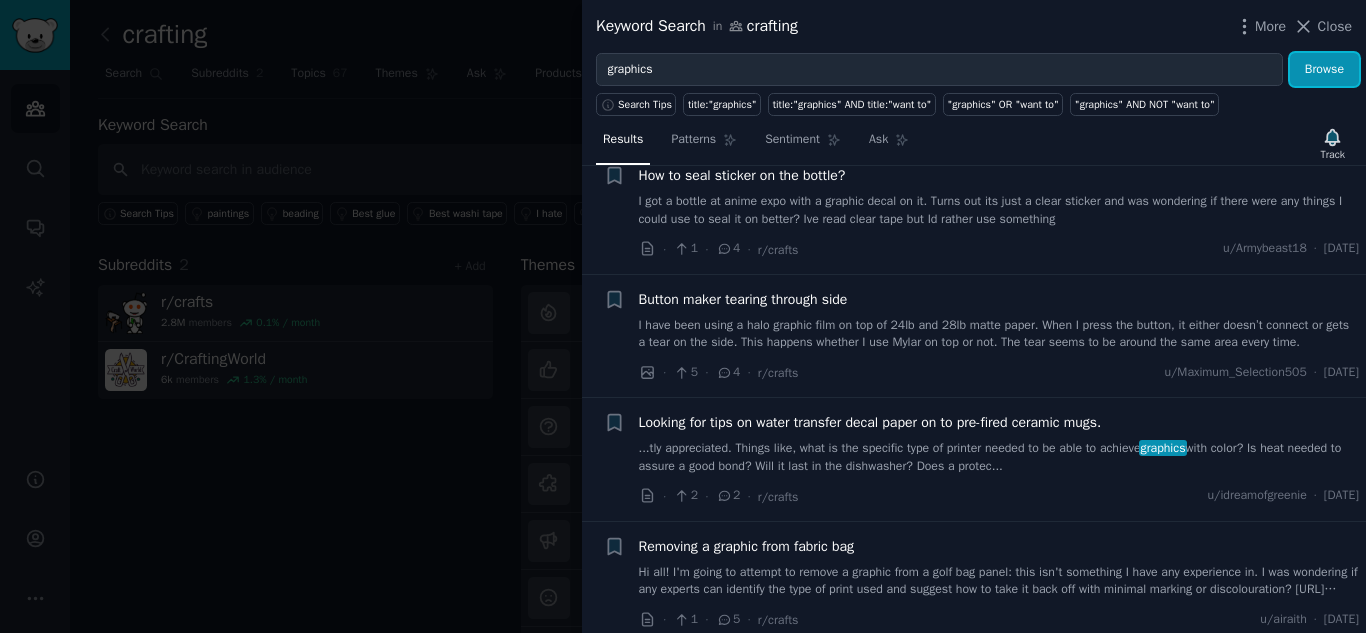scroll, scrollTop: 194, scrollLeft: 0, axis: vertical 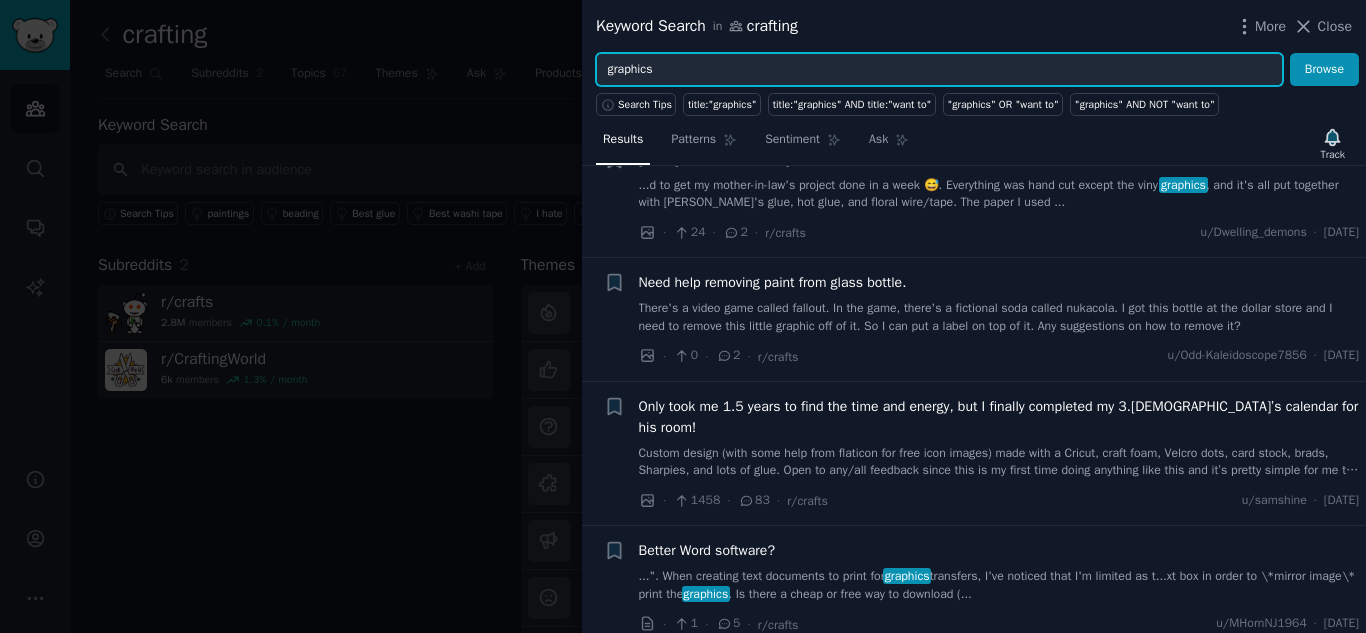 click on "graphics" at bounding box center (939, 70) 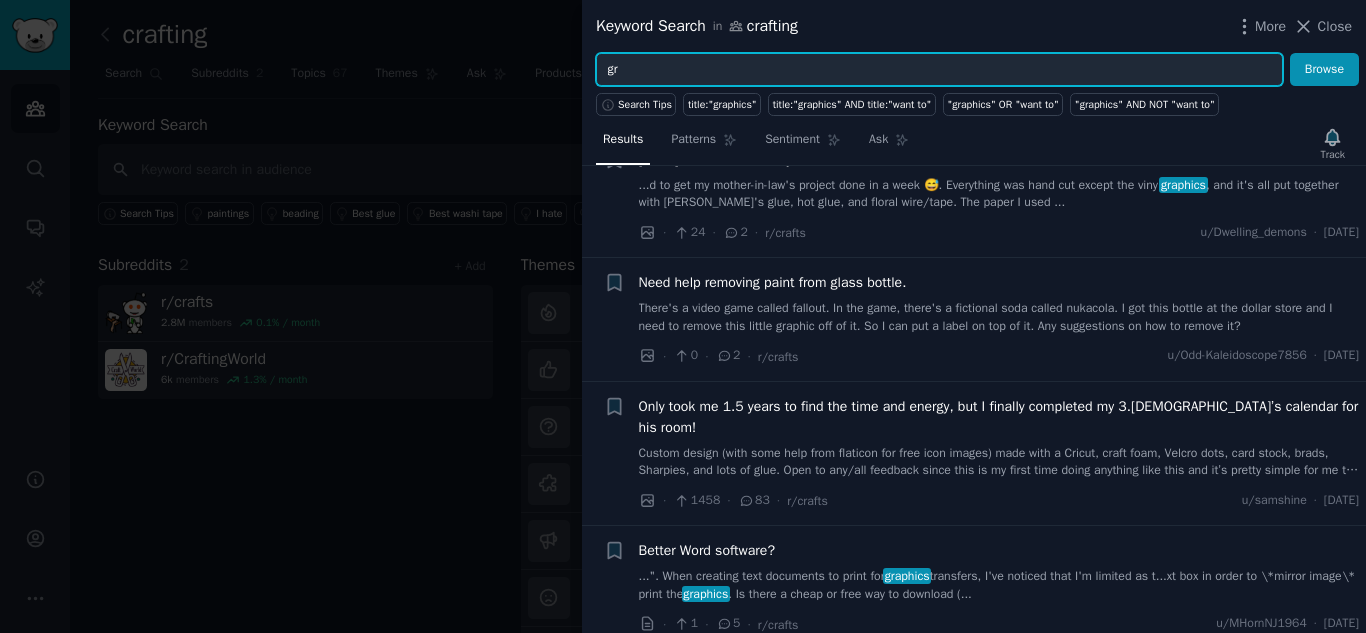 type on "g" 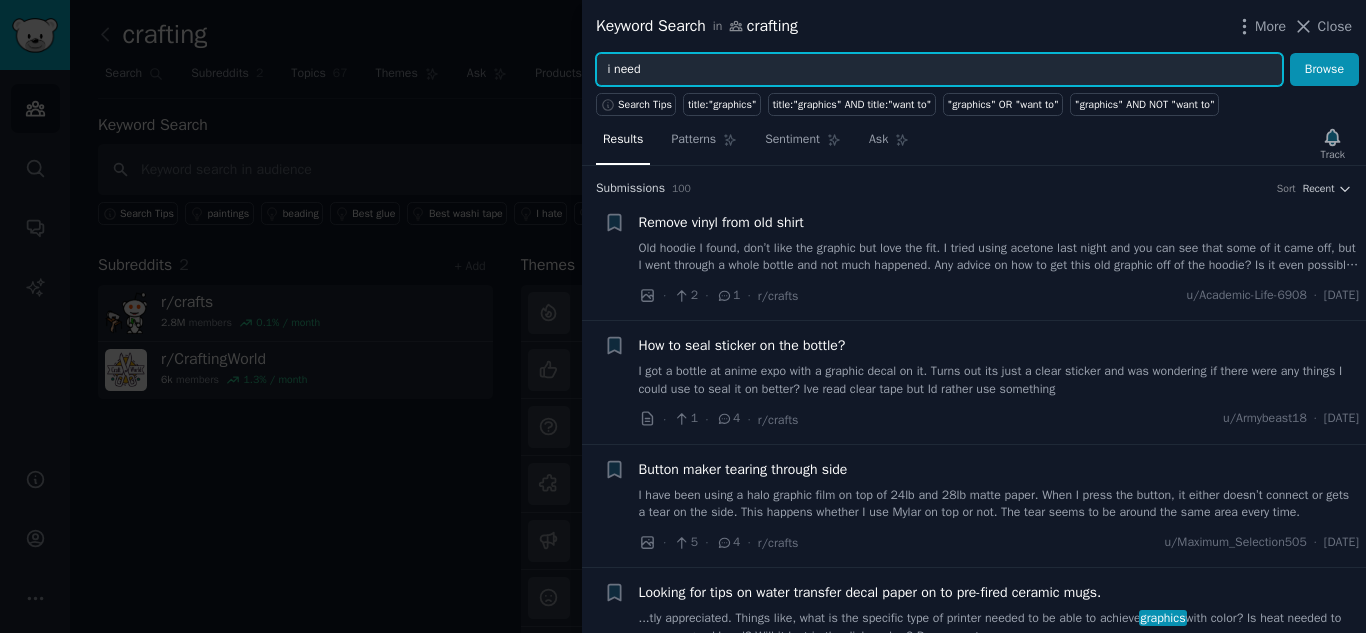click on "i need" at bounding box center (939, 70) 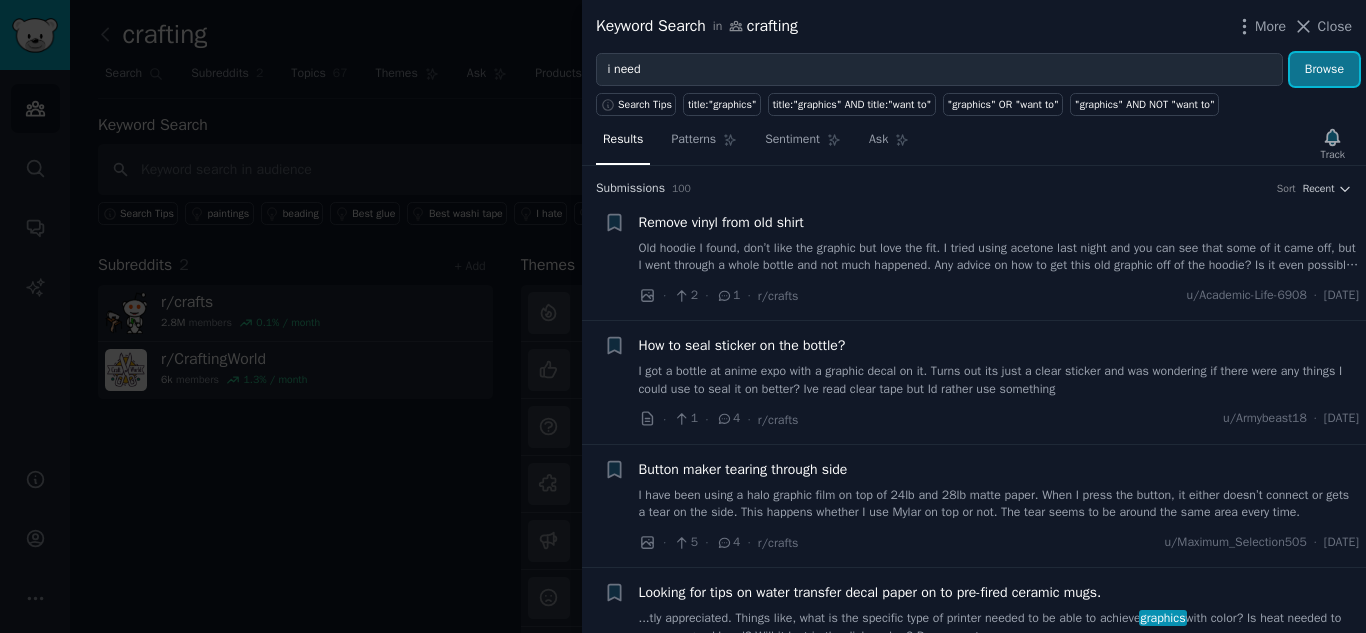 drag, startPoint x: 672, startPoint y: 66, endPoint x: 1310, endPoint y: 71, distance: 638.0196 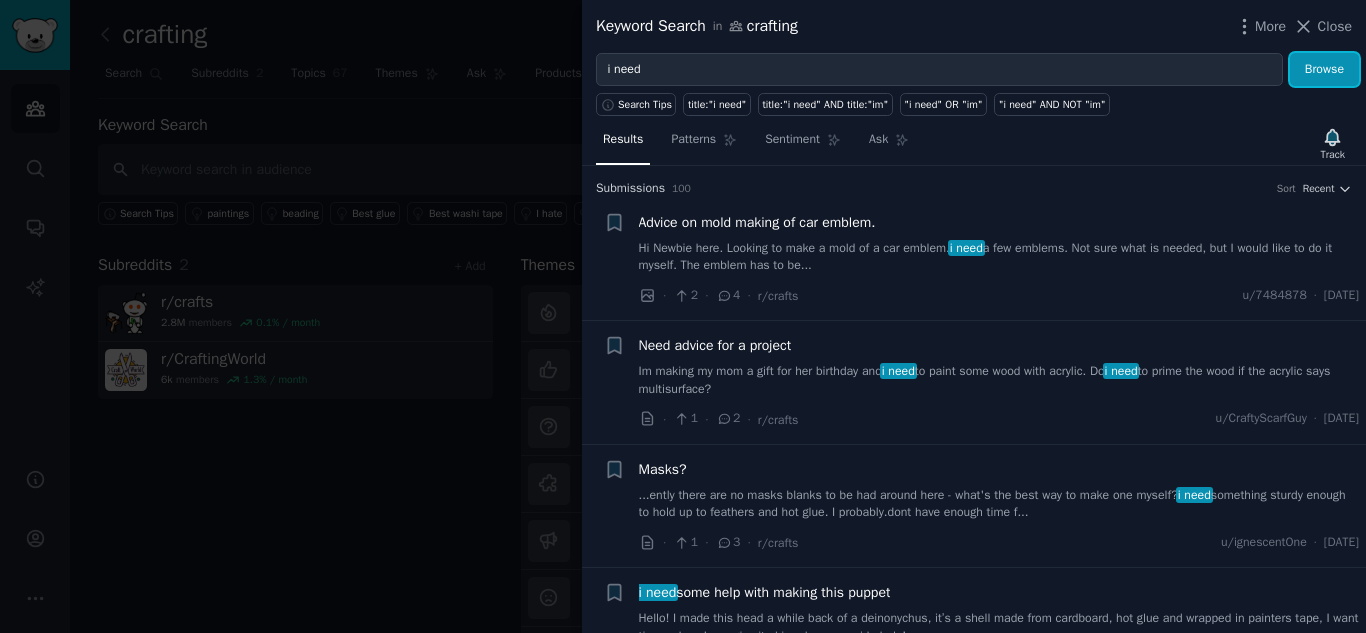 type 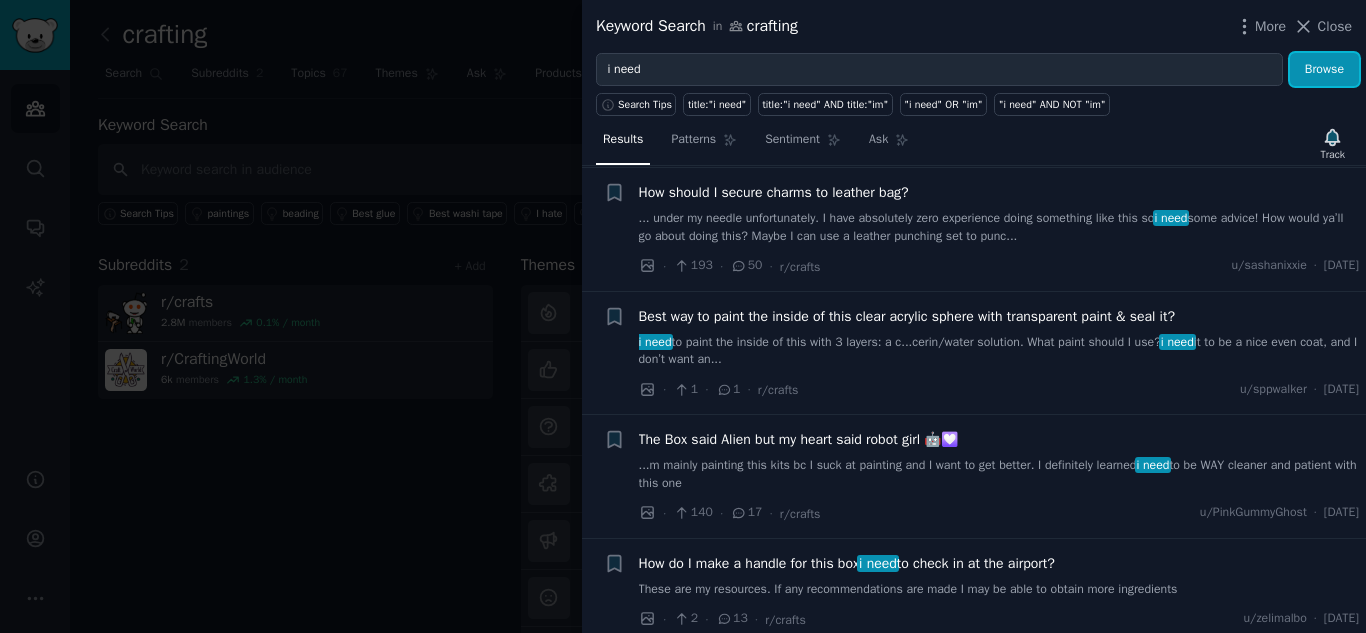 scroll, scrollTop: 1667, scrollLeft: 0, axis: vertical 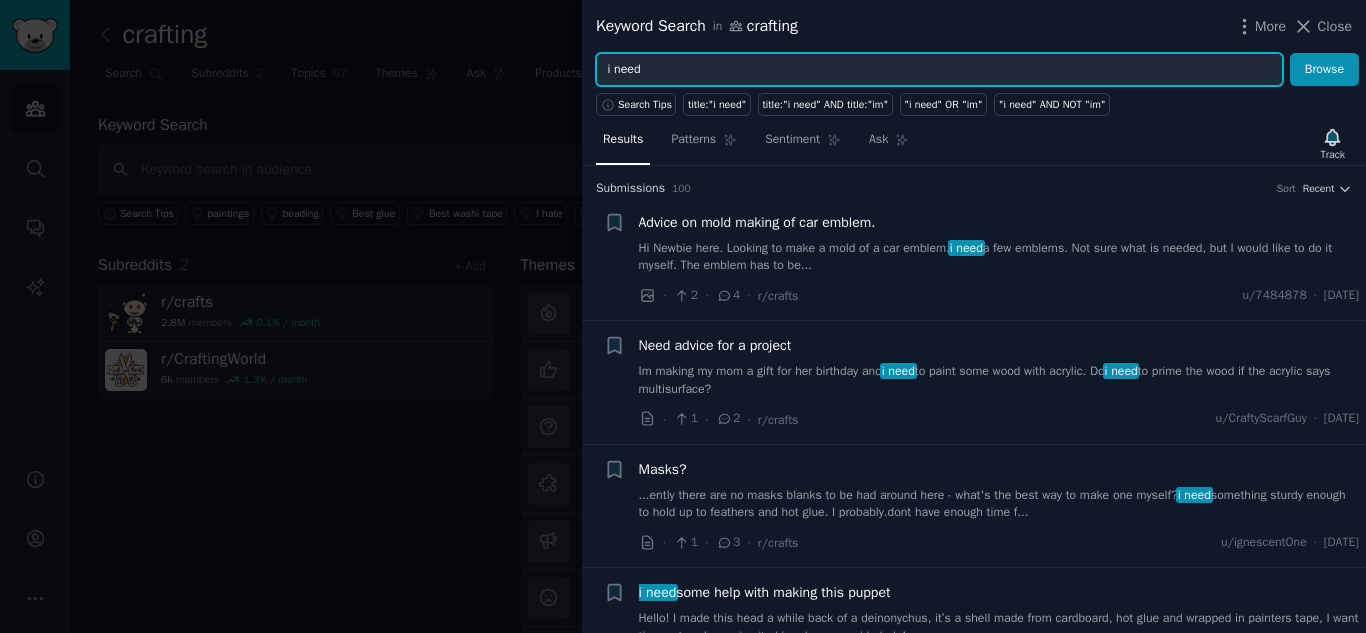 drag, startPoint x: 675, startPoint y: 74, endPoint x: 581, endPoint y: 67, distance: 94.26028 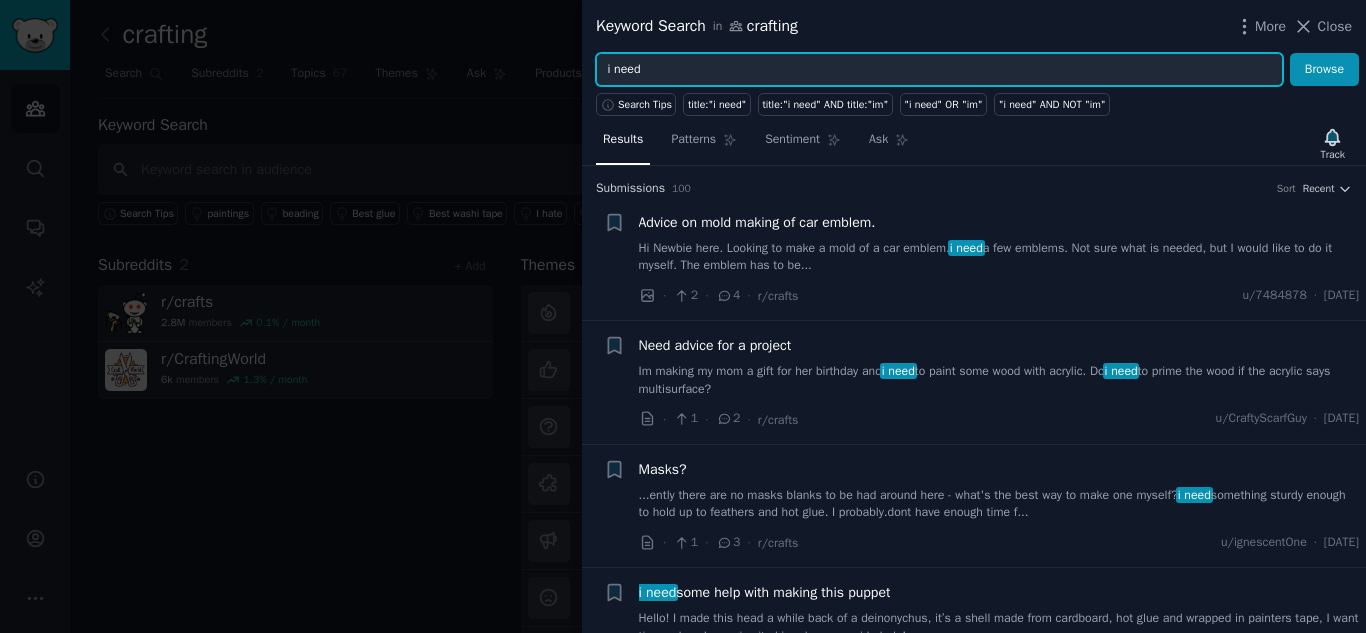 click on "Keyword Search in crafting More Close i need Browse Search Tips title:"i need" title:"i need" AND title:"im" "i need" OR "im" "i need" AND NOT "im" Results Patterns Sentiment Ask Track Submission s 100   Sort Recent + Advice on mold making of car emblem. Hi Newbie here. Looking to make a mold of a car emblem.  i need  a few emblems.
Not sure what is needed, but I would like to do it myself.
The emblem has to be... · 2 · 4 · r/crafts u/7484878 · [DATE] + Need advice for a project Im making my mom a gift for her birthday and  i need  to paint some wood with acrylic.  Do  i need  to prime the wood if the acrylic says multisurface? · 1 · 2 · r/crafts u/CraftyScarfGuy · [DATE] Bookmark this conversation + Masks? ...ently there are no masks blanks to be had around here - what's the best way to make one myself?   i need  something sturdy enough to hold up to feathers and hot glue.  I probably.dont have enough time f... · 1 · 3 · r/crafts u/ignescentOne · [DATE] + i need · 2 · 2 +" at bounding box center [683, 316] 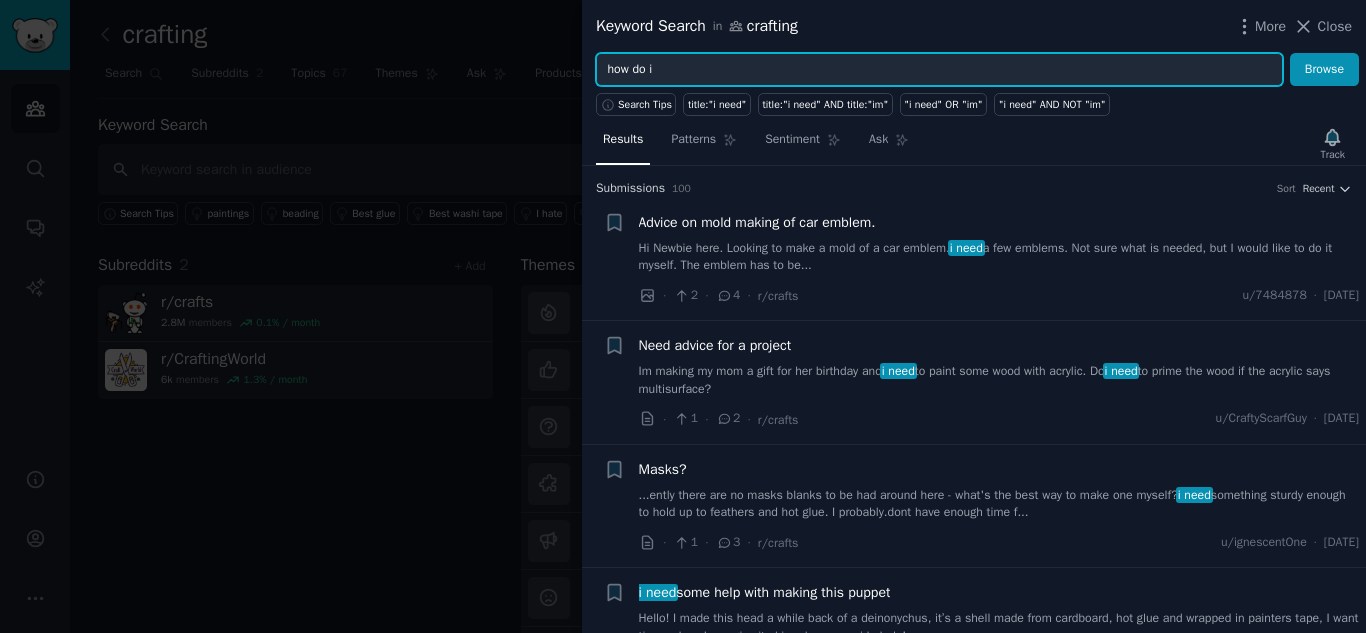 type on "how do i" 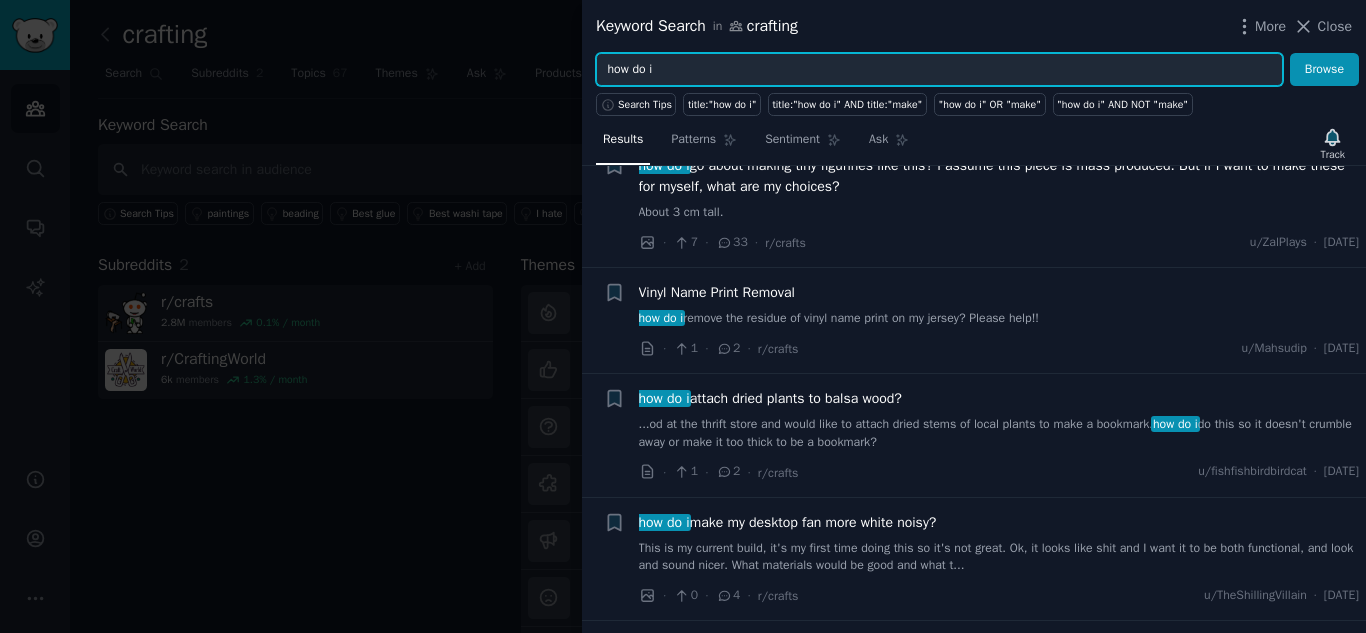 scroll, scrollTop: 231, scrollLeft: 0, axis: vertical 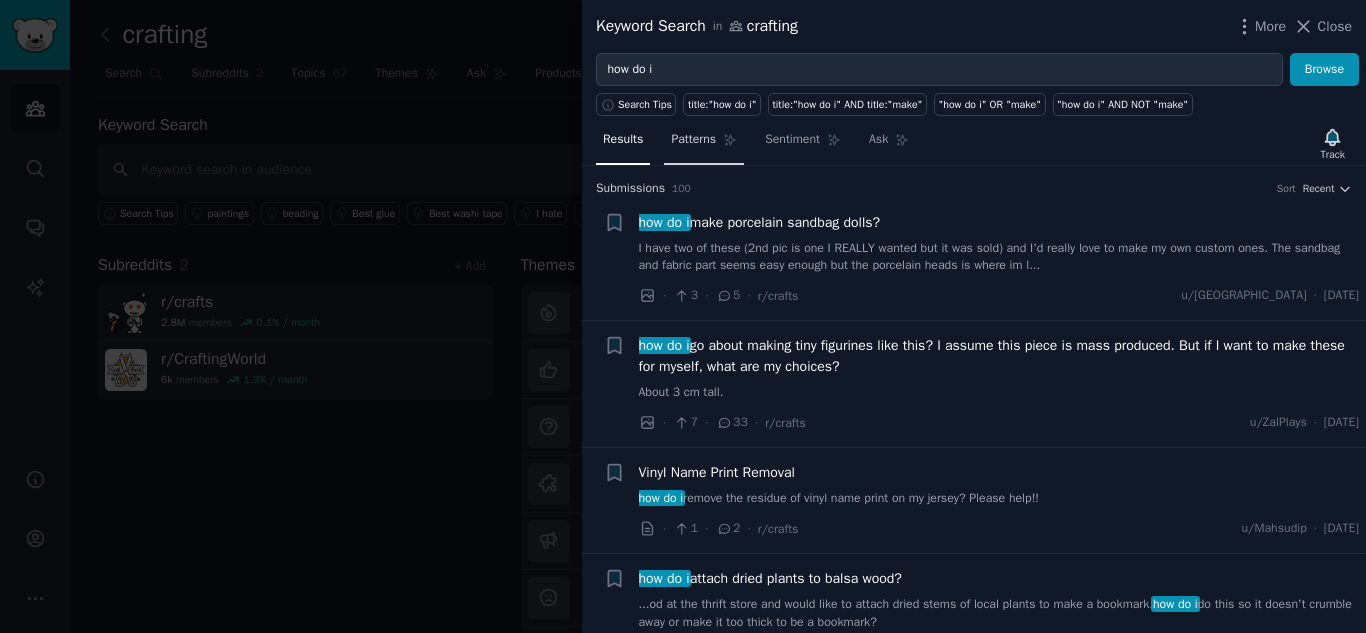 click on "Patterns" at bounding box center [693, 140] 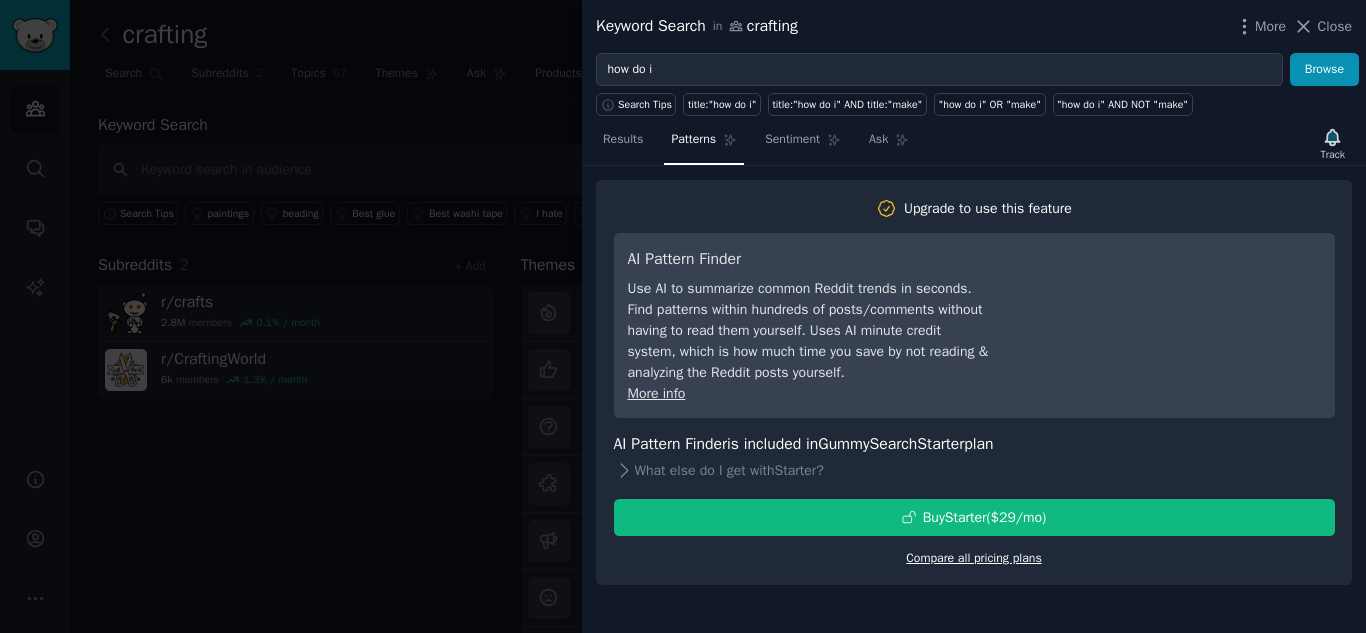 click on "Compare all pricing plans" at bounding box center [974, 558] 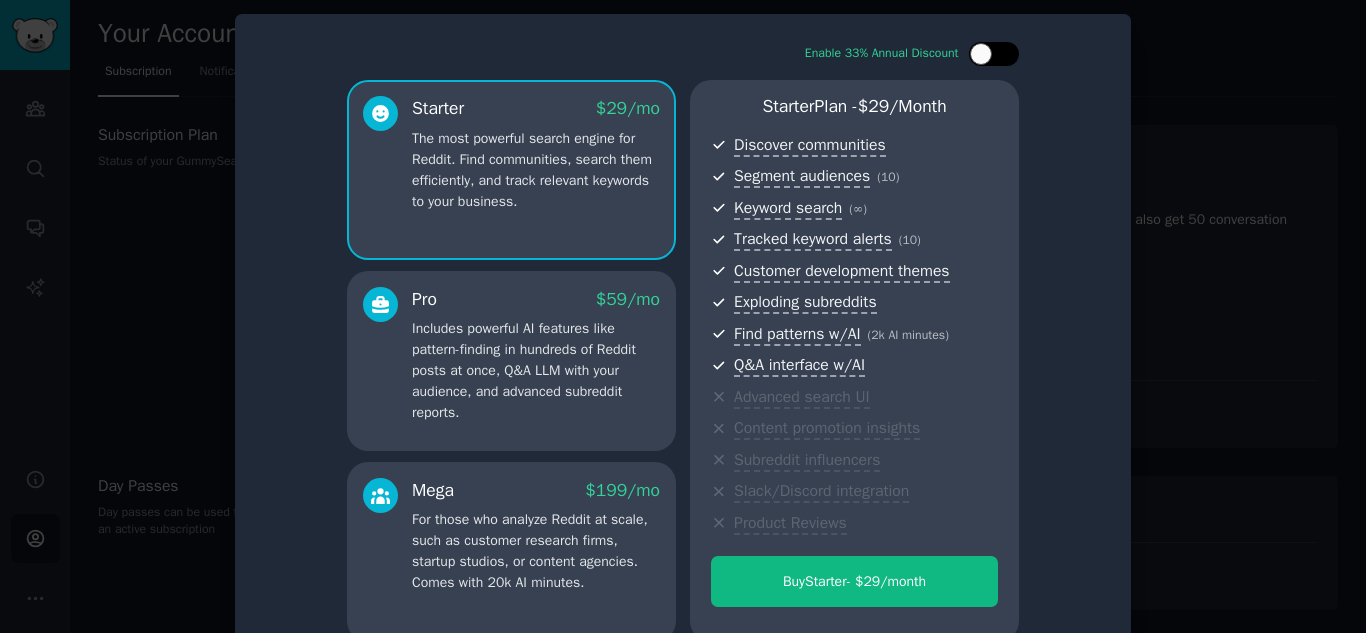 click at bounding box center [994, 54] 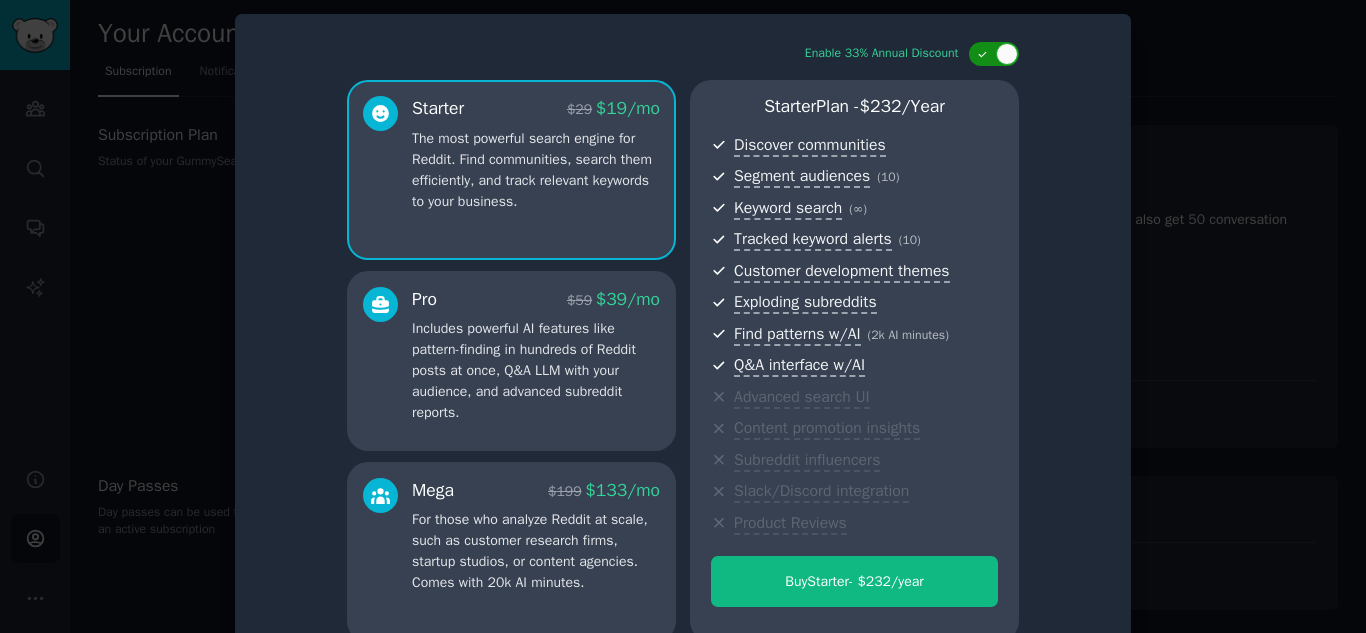 click at bounding box center [994, 54] 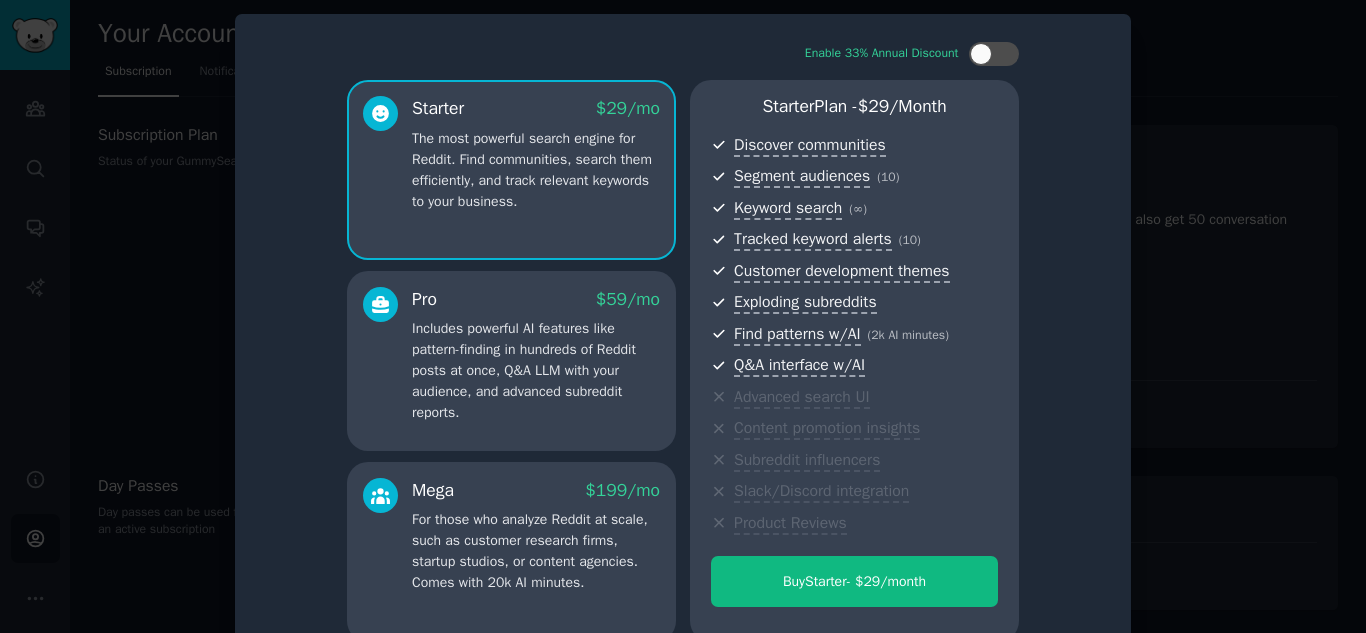 click at bounding box center (683, 316) 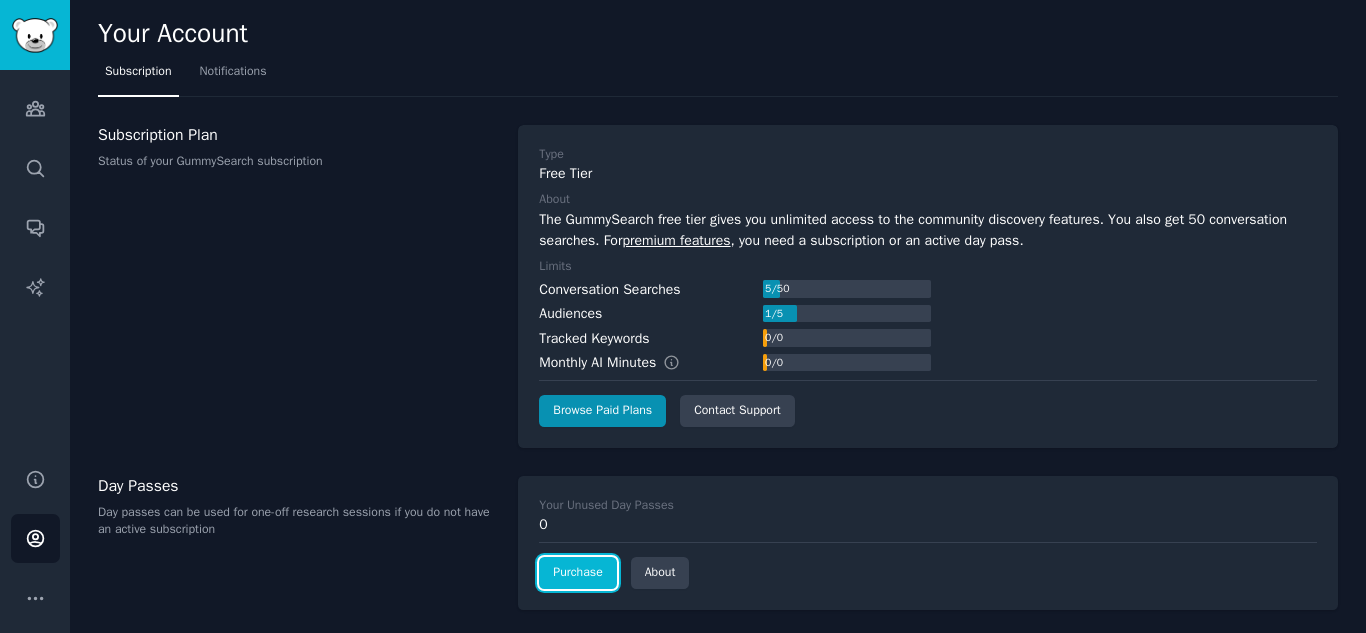 click on "Purchase" 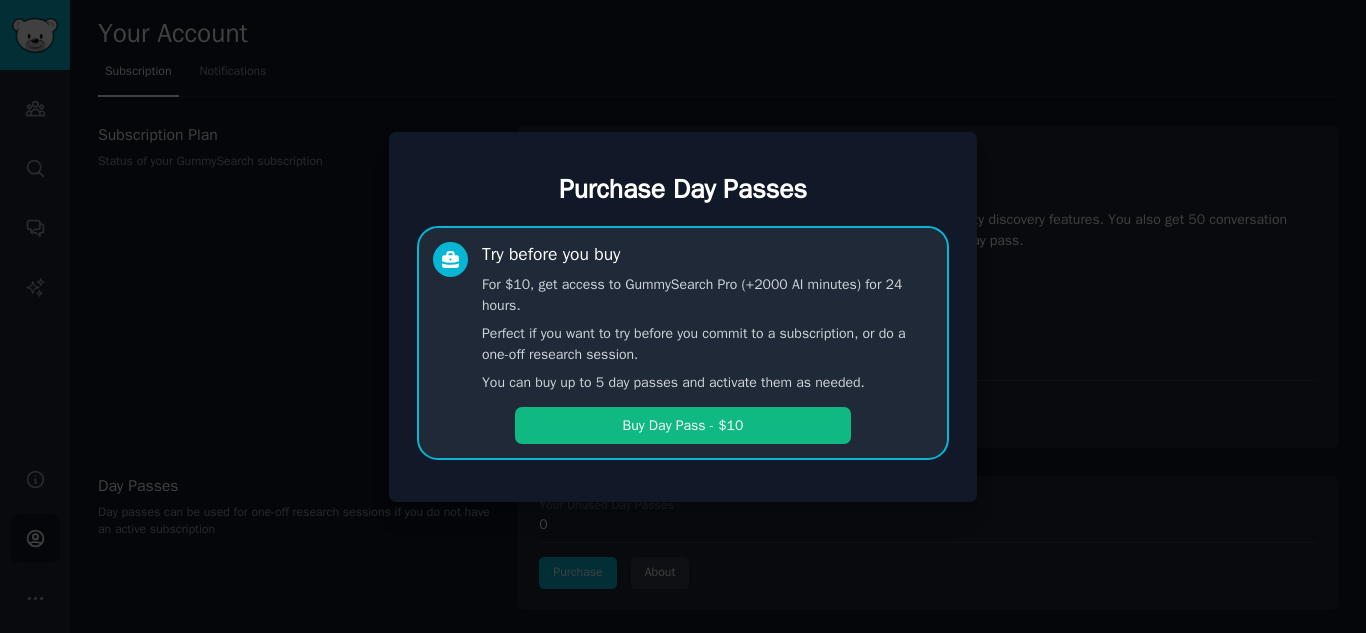 click at bounding box center [683, 316] 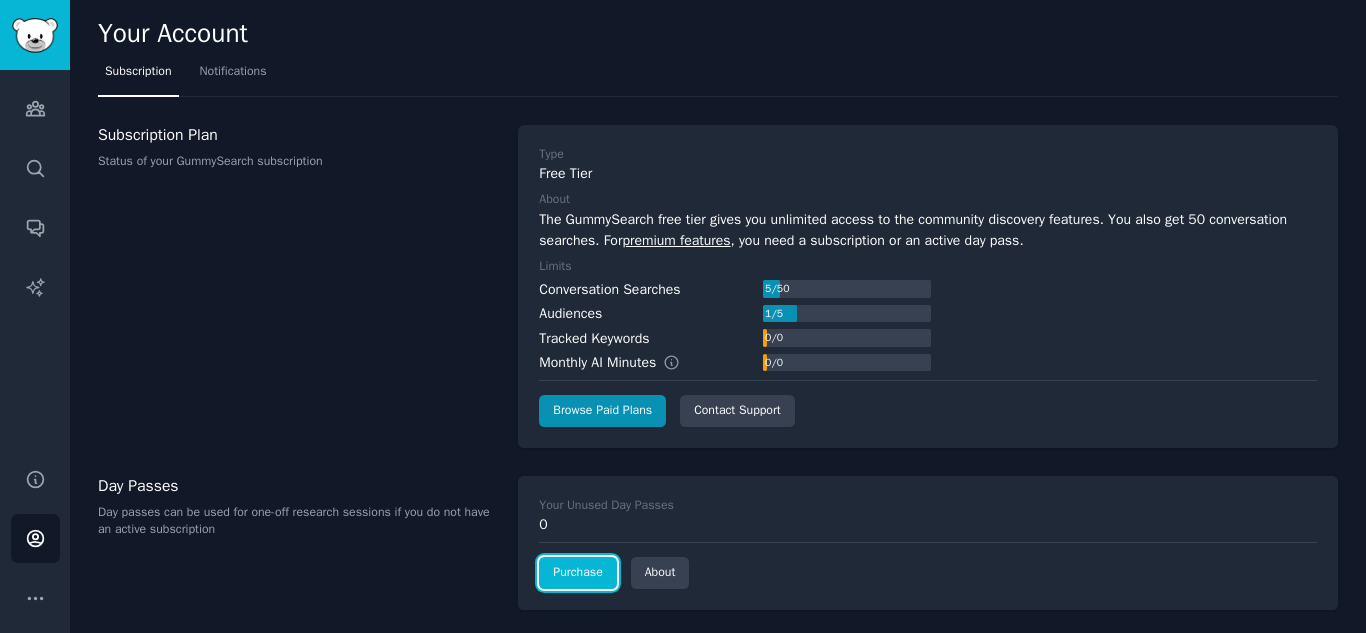 click on "Purchase" 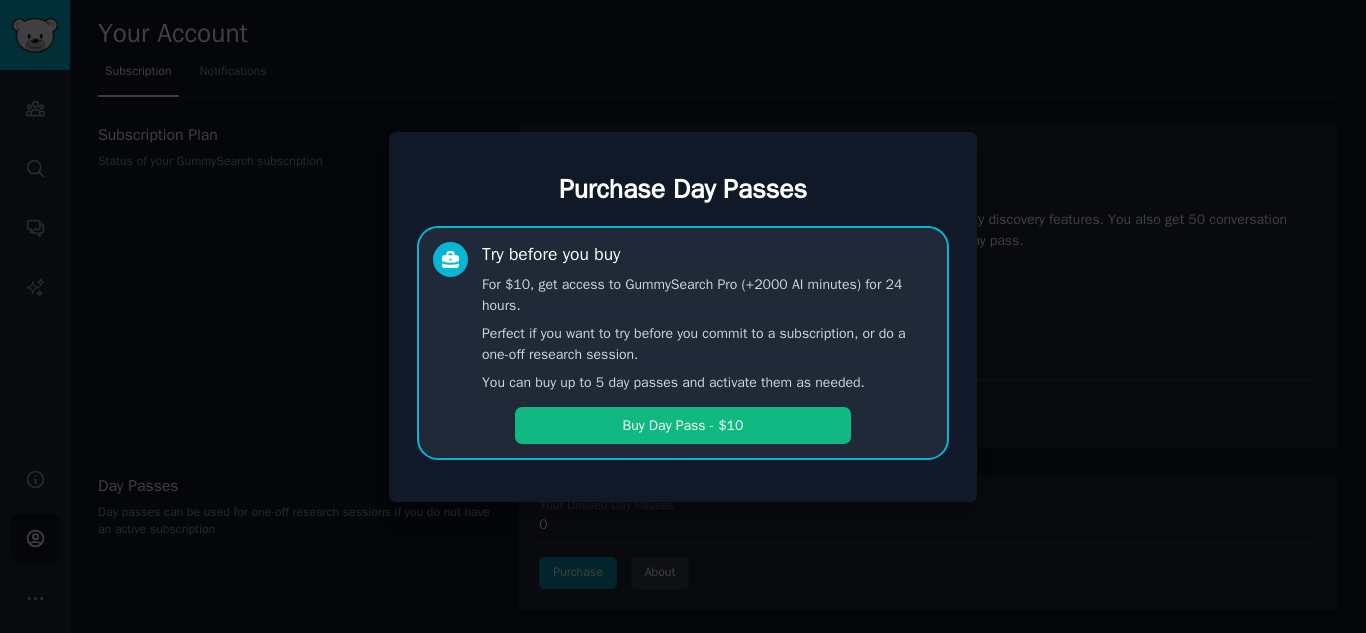 click at bounding box center [683, 316] 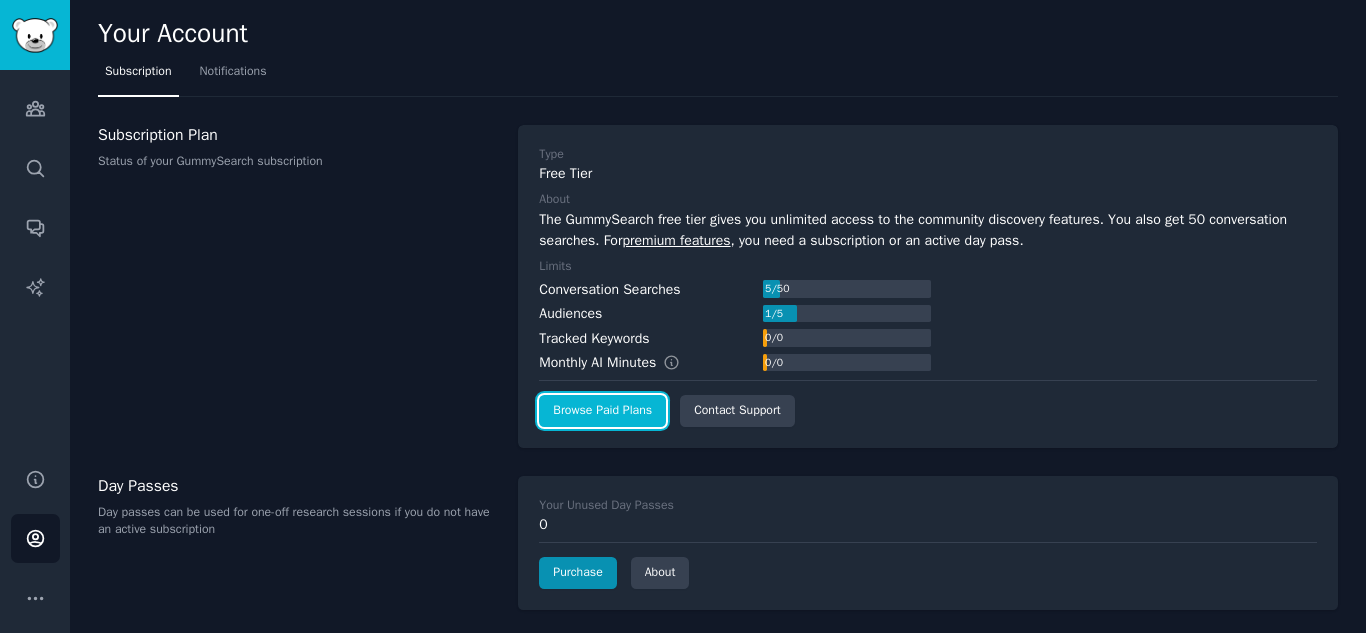 click on "Browse Paid Plans" at bounding box center [602, 411] 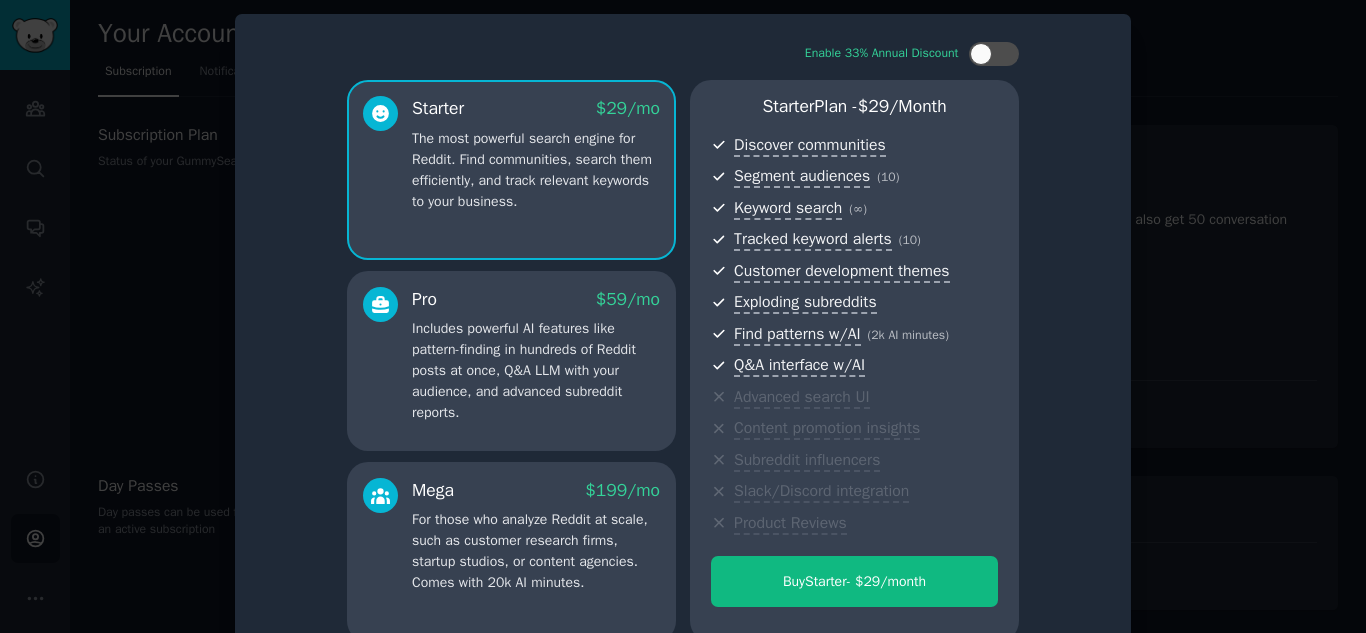 click on "Includes powerful AI features like pattern-finding in hundreds of Reddit posts at once, Q&A LLM with your audience, and advanced subreddit reports." at bounding box center (536, 370) 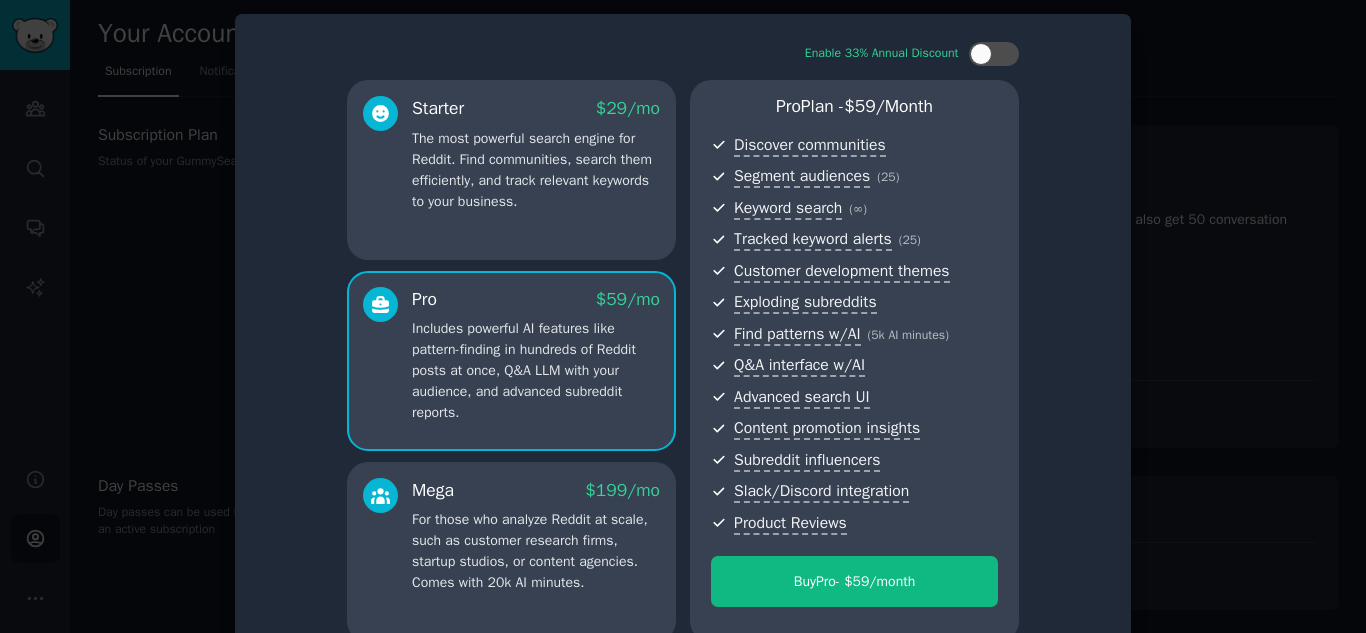 click at bounding box center [683, 316] 